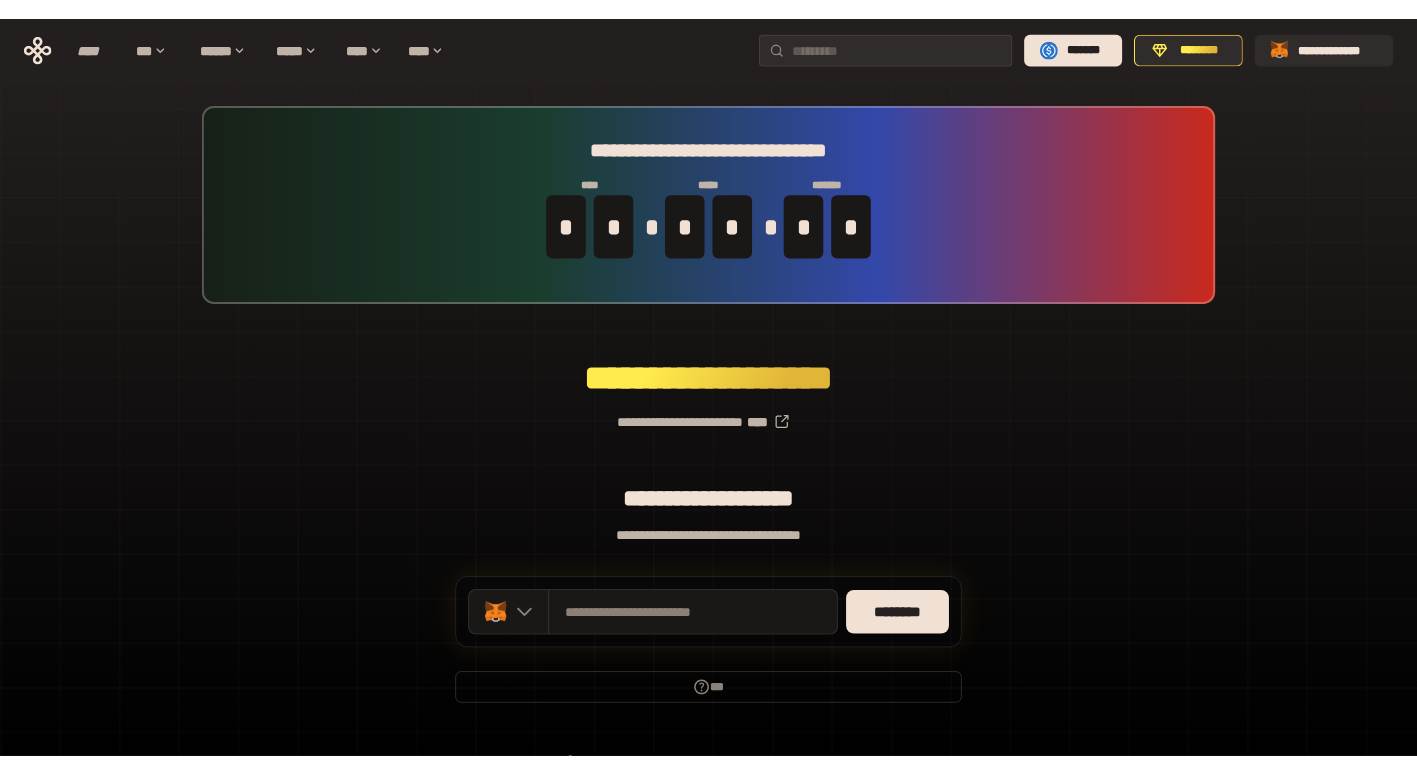 scroll, scrollTop: 0, scrollLeft: 0, axis: both 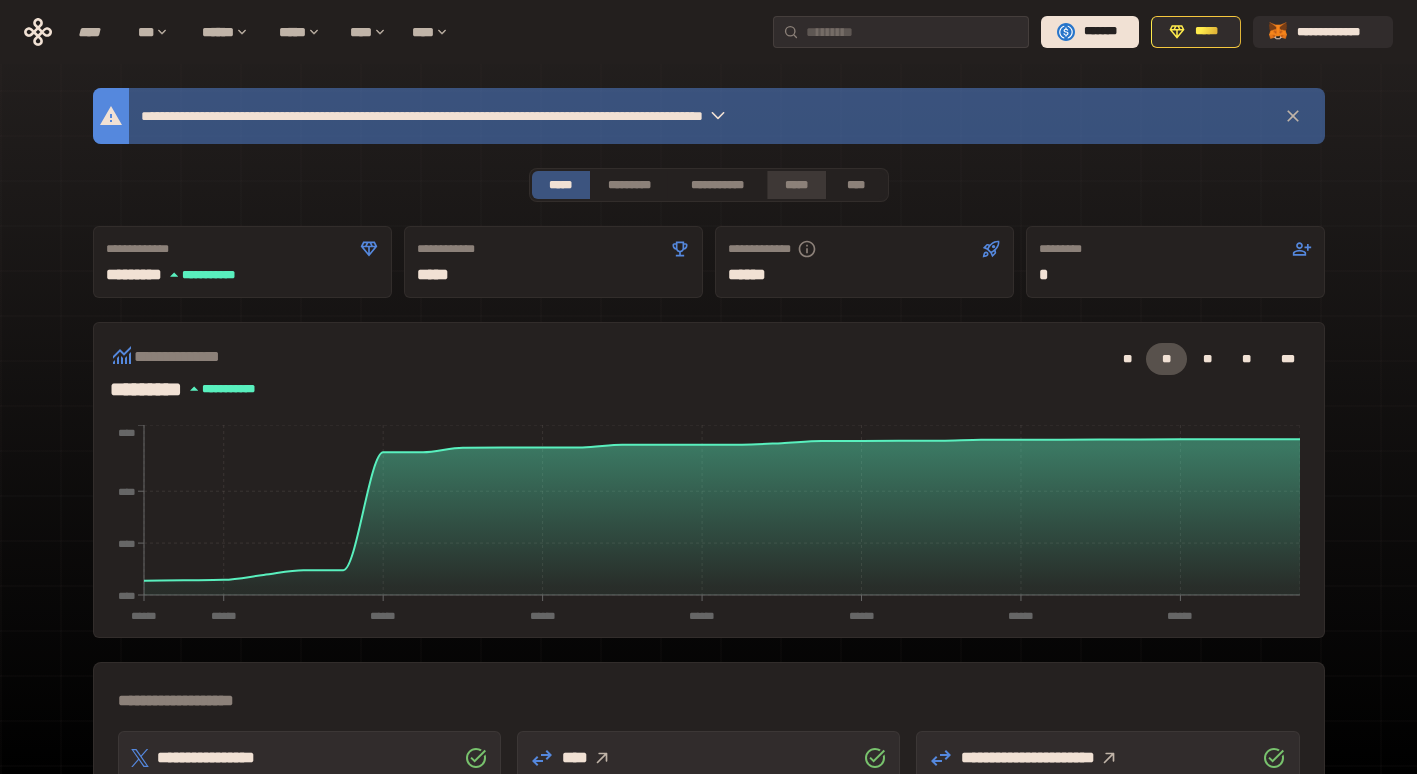 click on "*****" at bounding box center (796, 185) 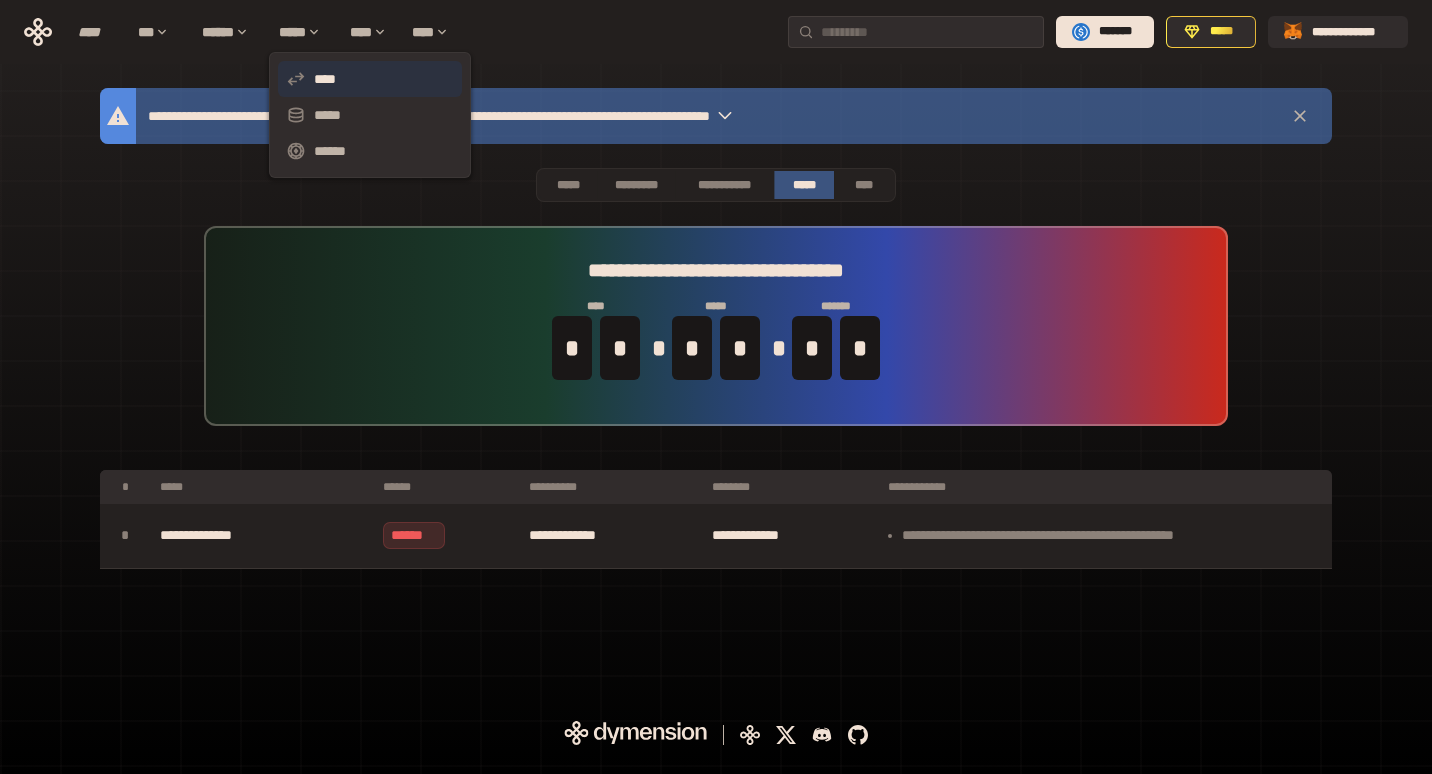 click on "****" at bounding box center [370, 79] 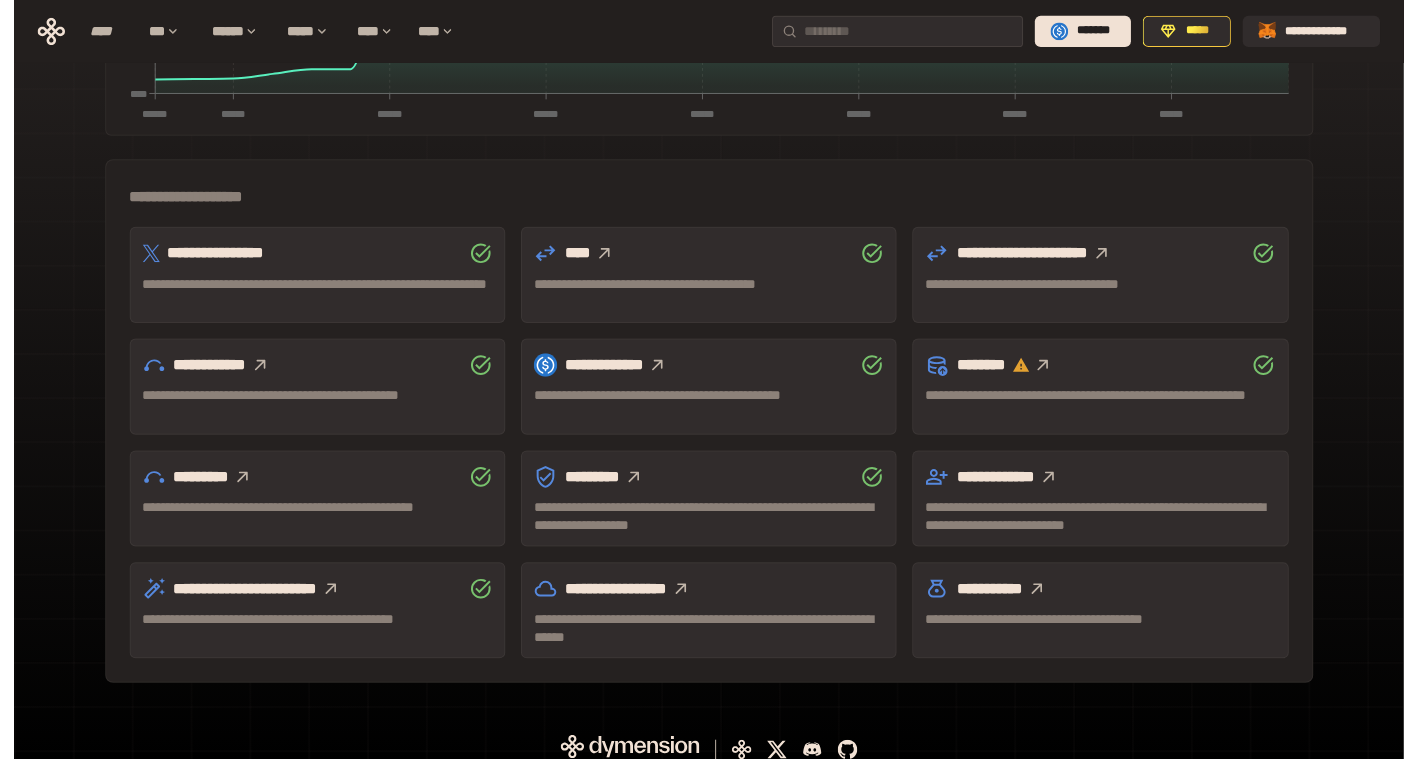scroll, scrollTop: 514, scrollLeft: 0, axis: vertical 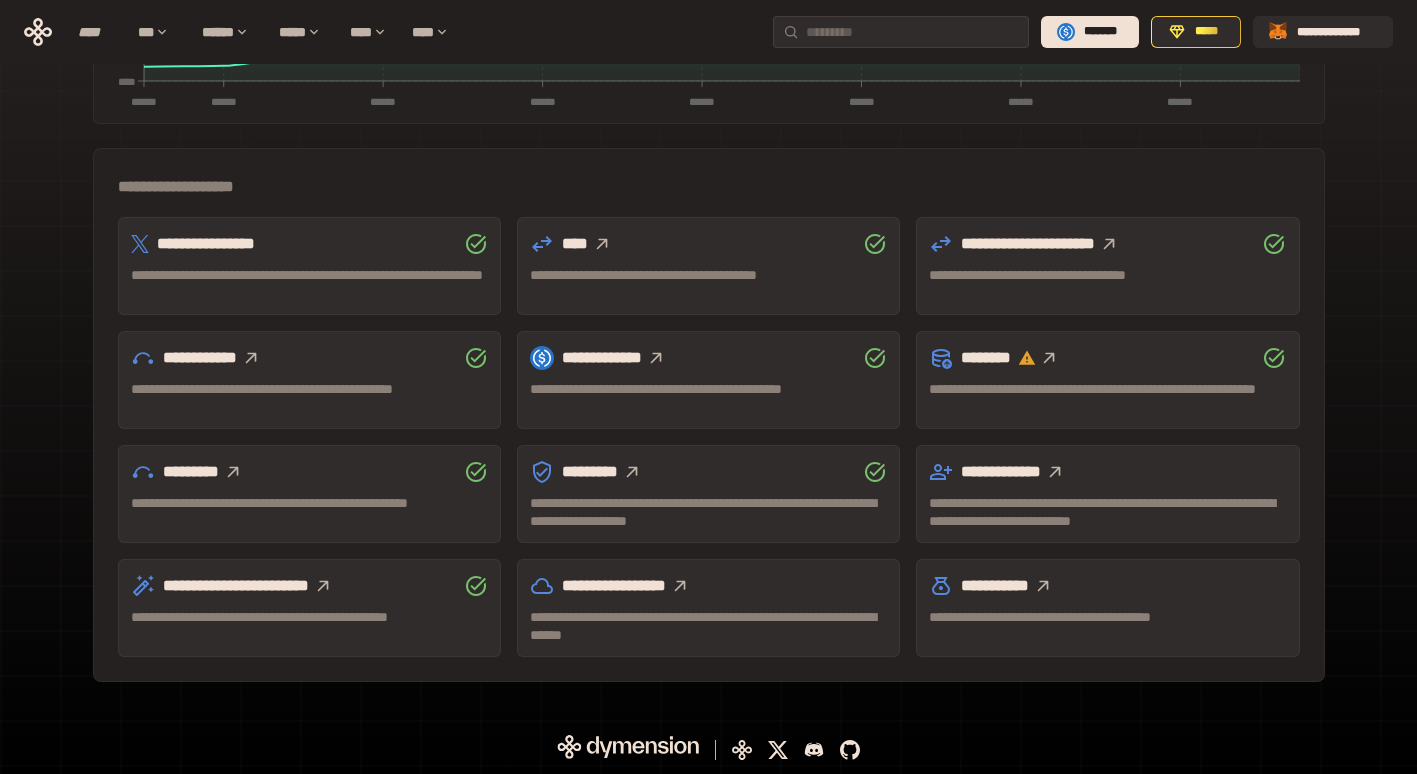 click at bounding box center [1109, 244] 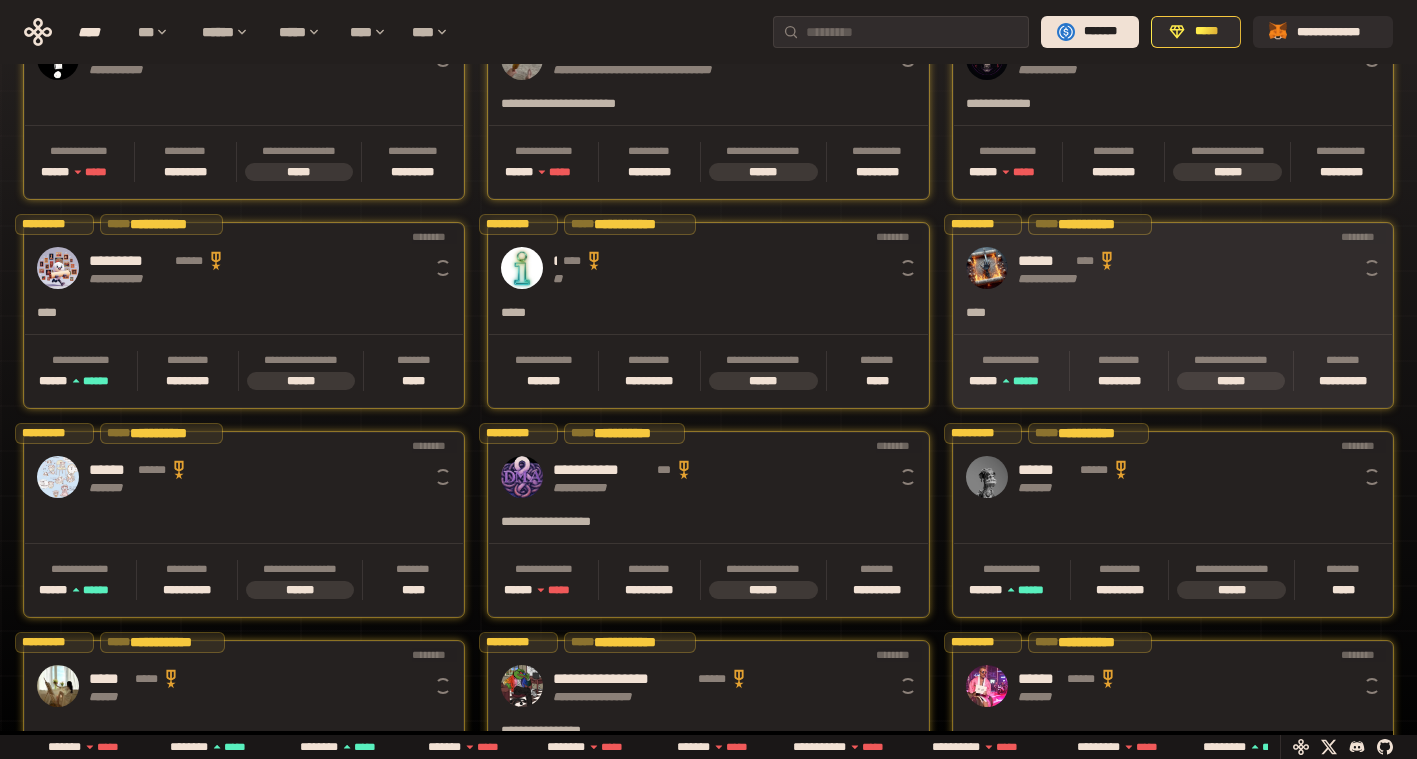 scroll, scrollTop: 0, scrollLeft: 16, axis: horizontal 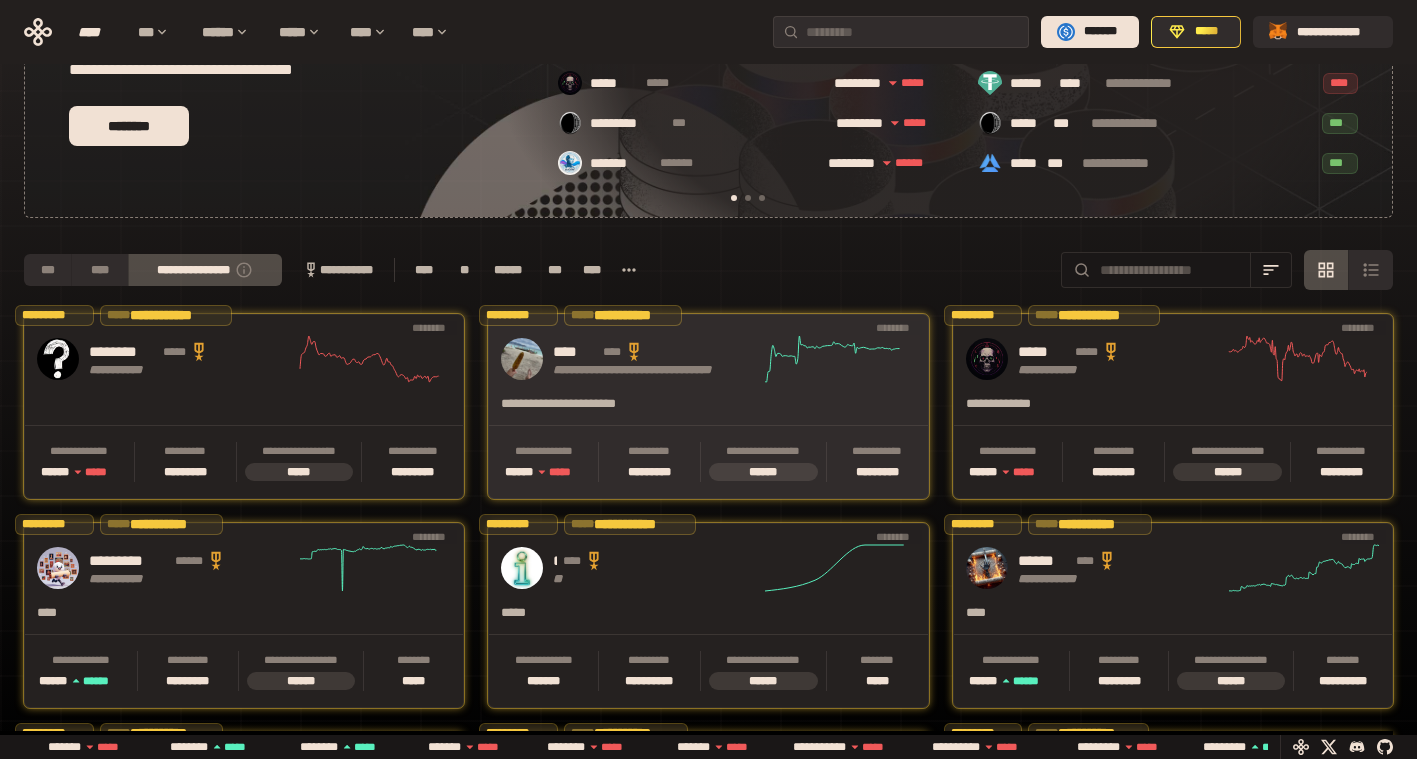 click on "**********" at bounding box center (648, 410) 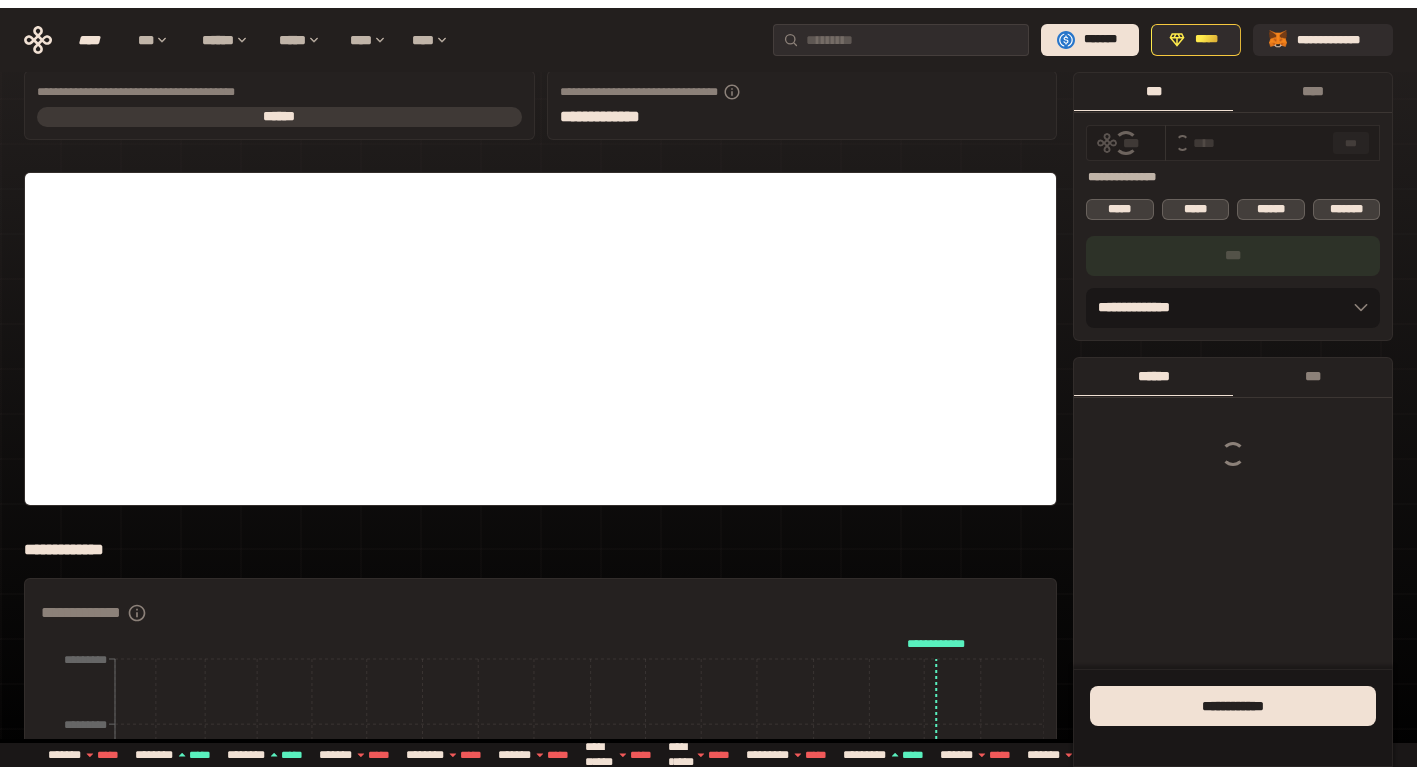 scroll, scrollTop: 0, scrollLeft: 0, axis: both 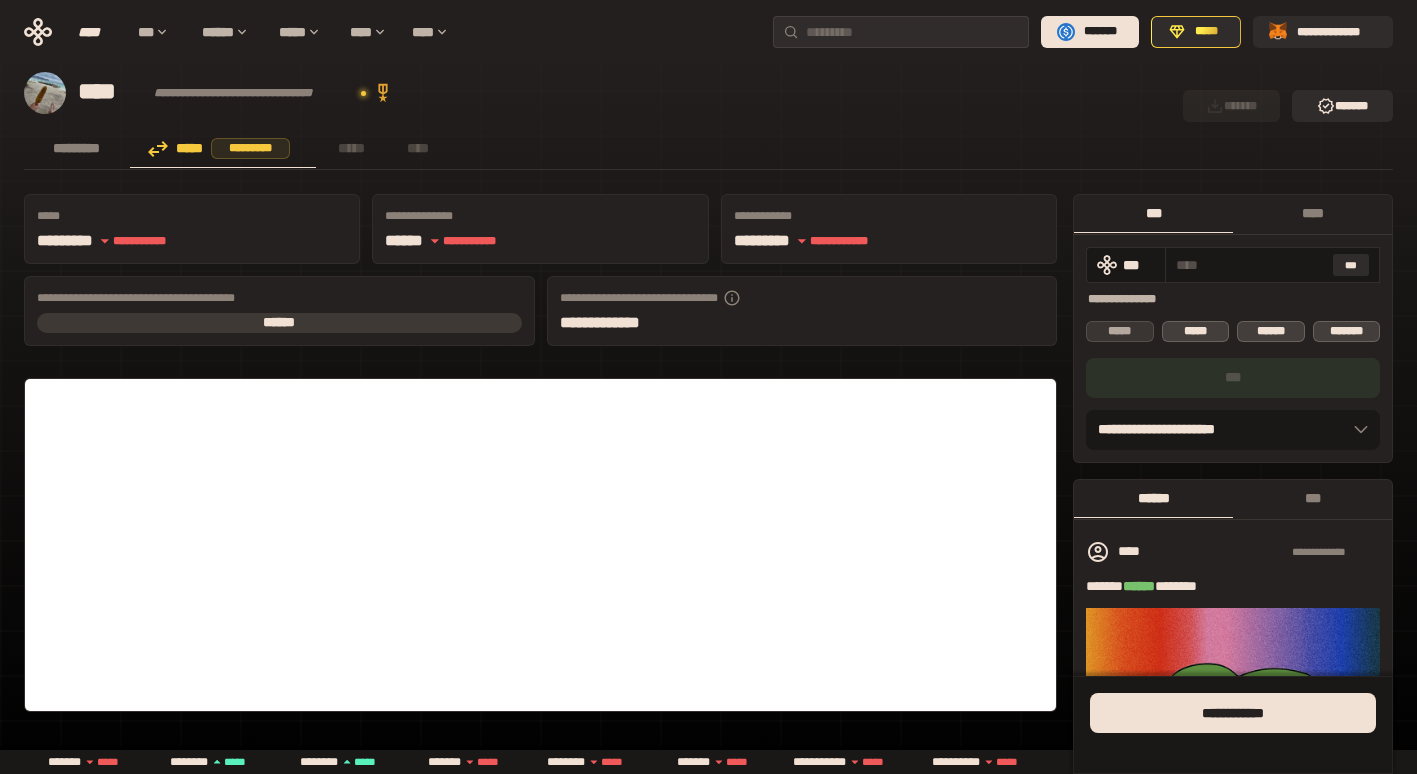 click on "*****" at bounding box center (1120, 331) 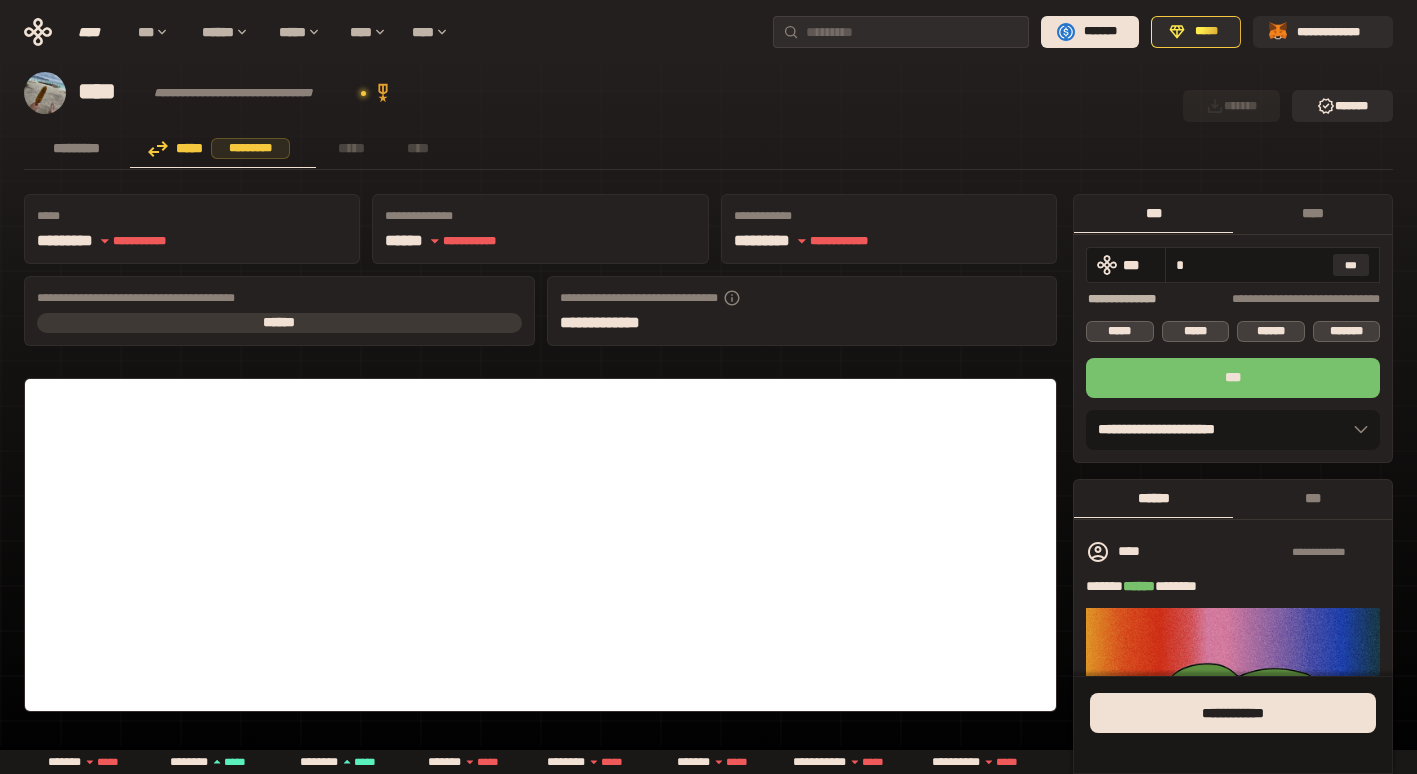 click on "***" at bounding box center (1233, 378) 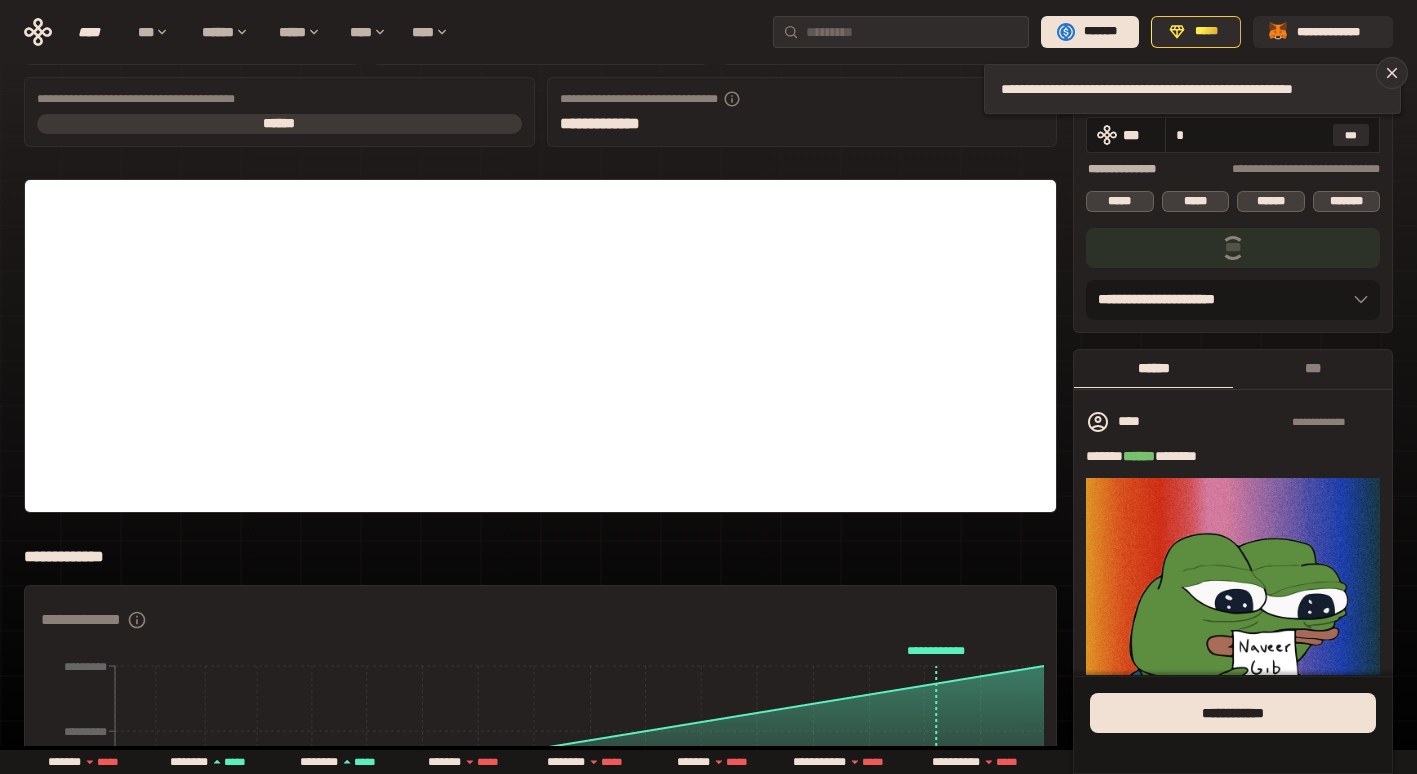 scroll, scrollTop: 200, scrollLeft: 0, axis: vertical 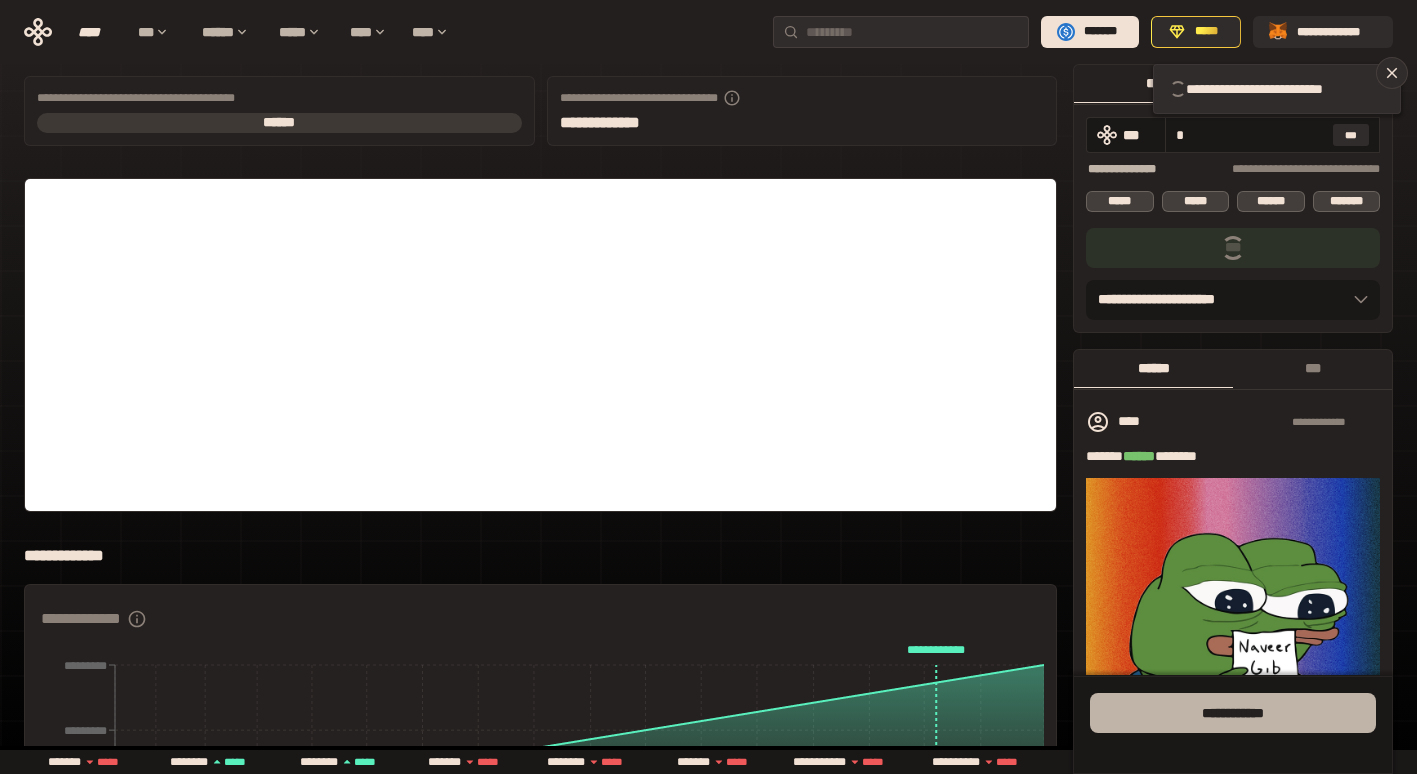 click on "**** *******" at bounding box center [1233, 713] 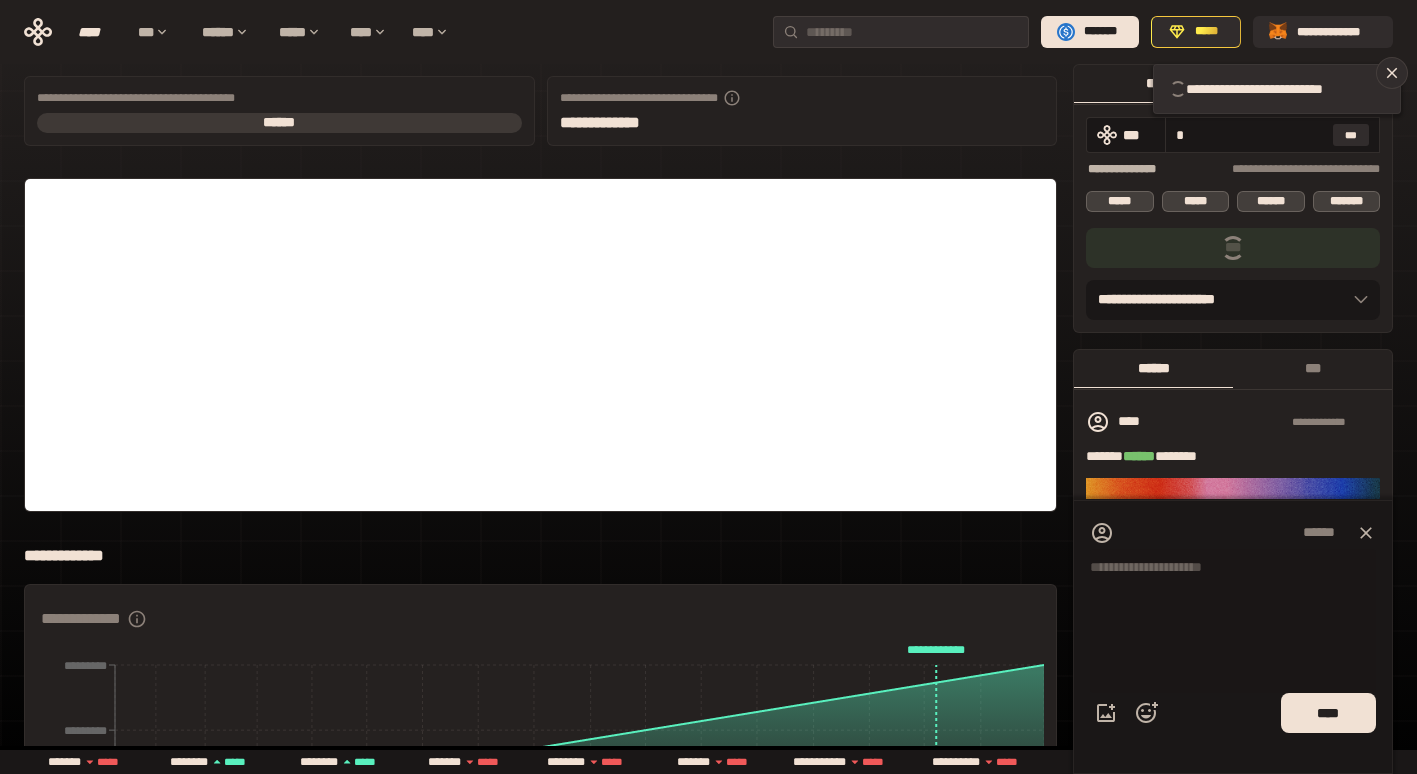 click at bounding box center [1233, 617] 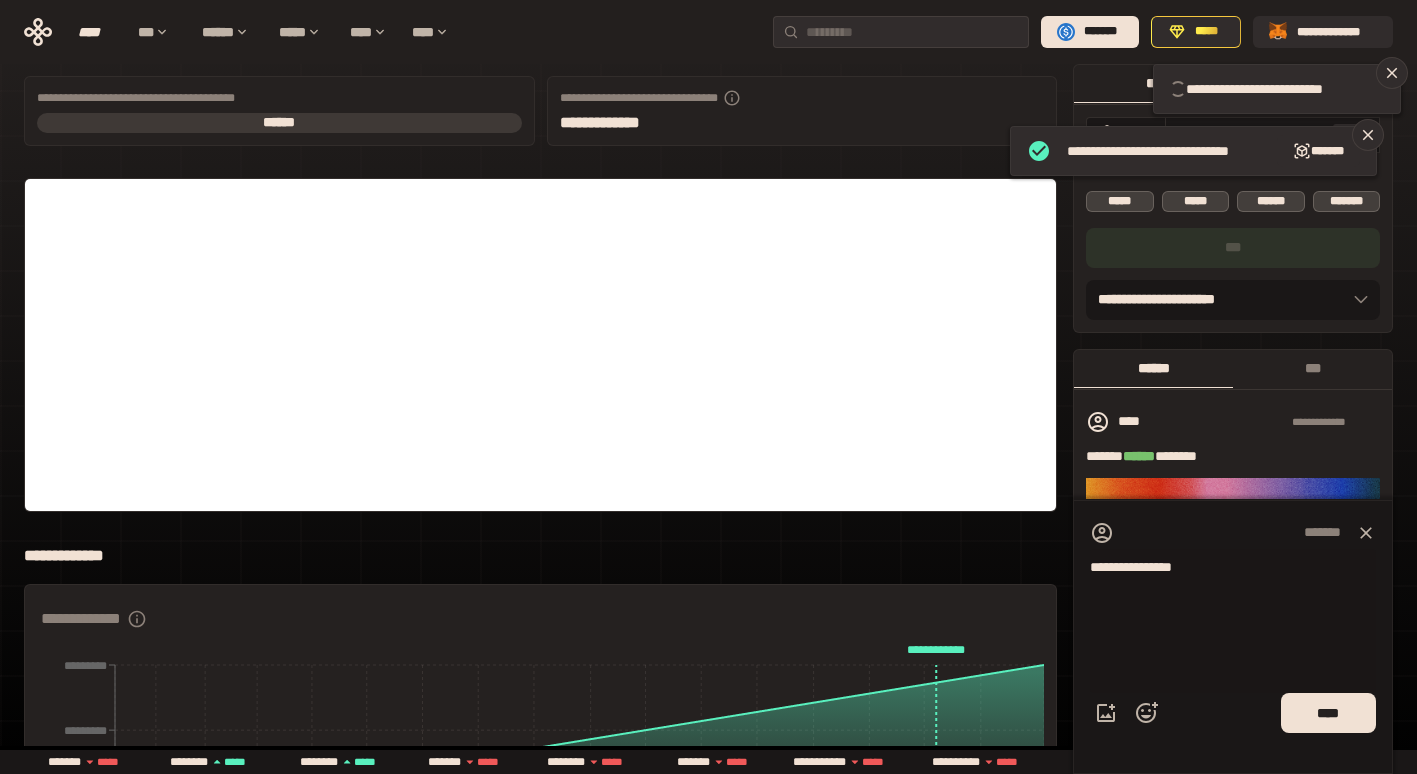 type on "**********" 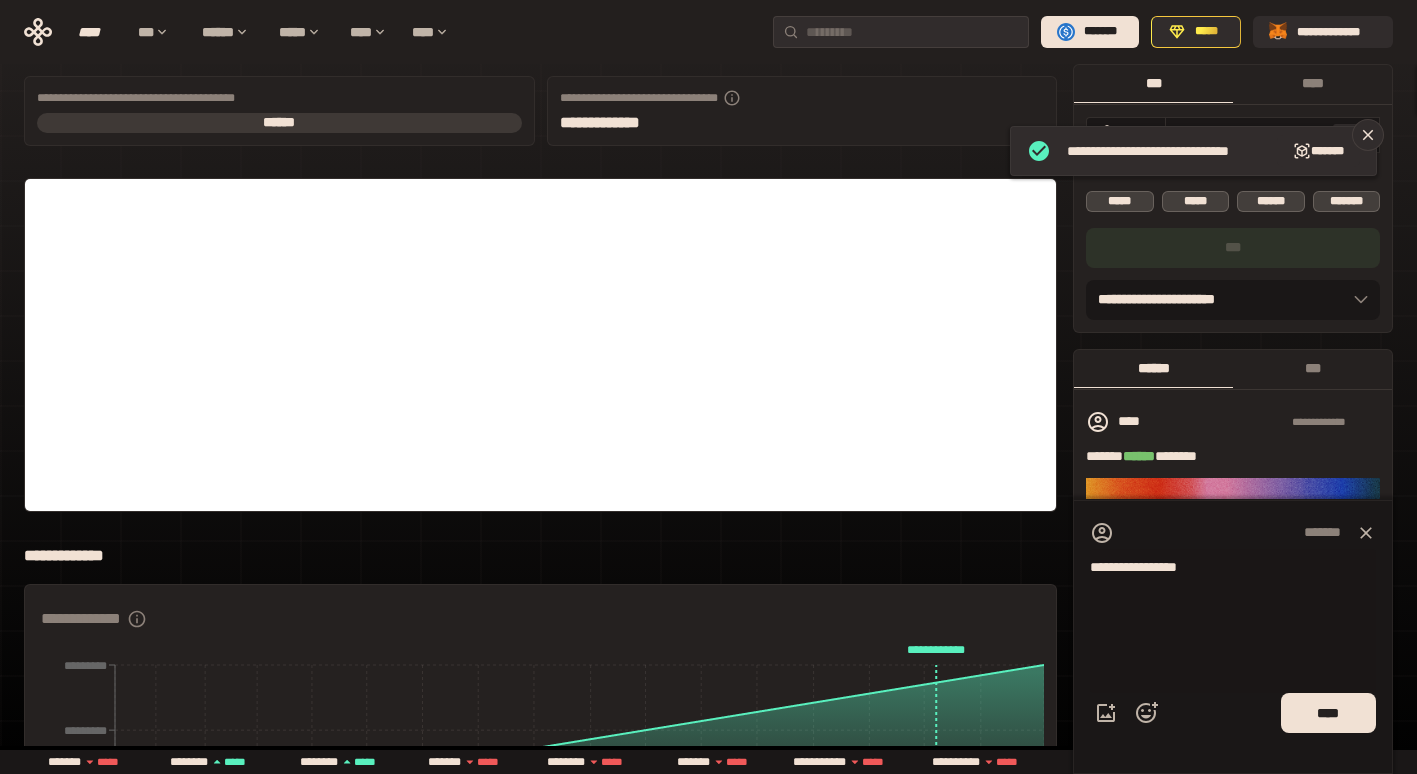 type 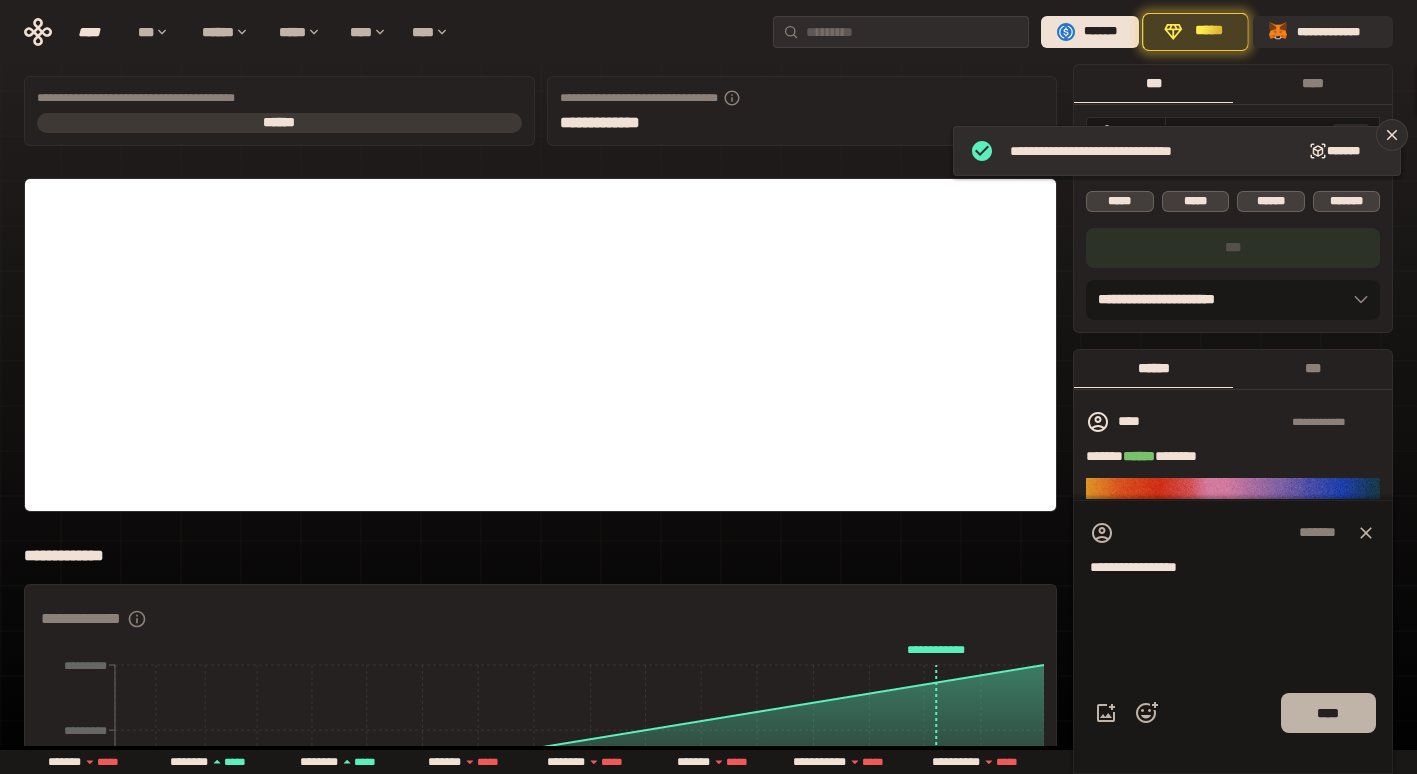 type on "**********" 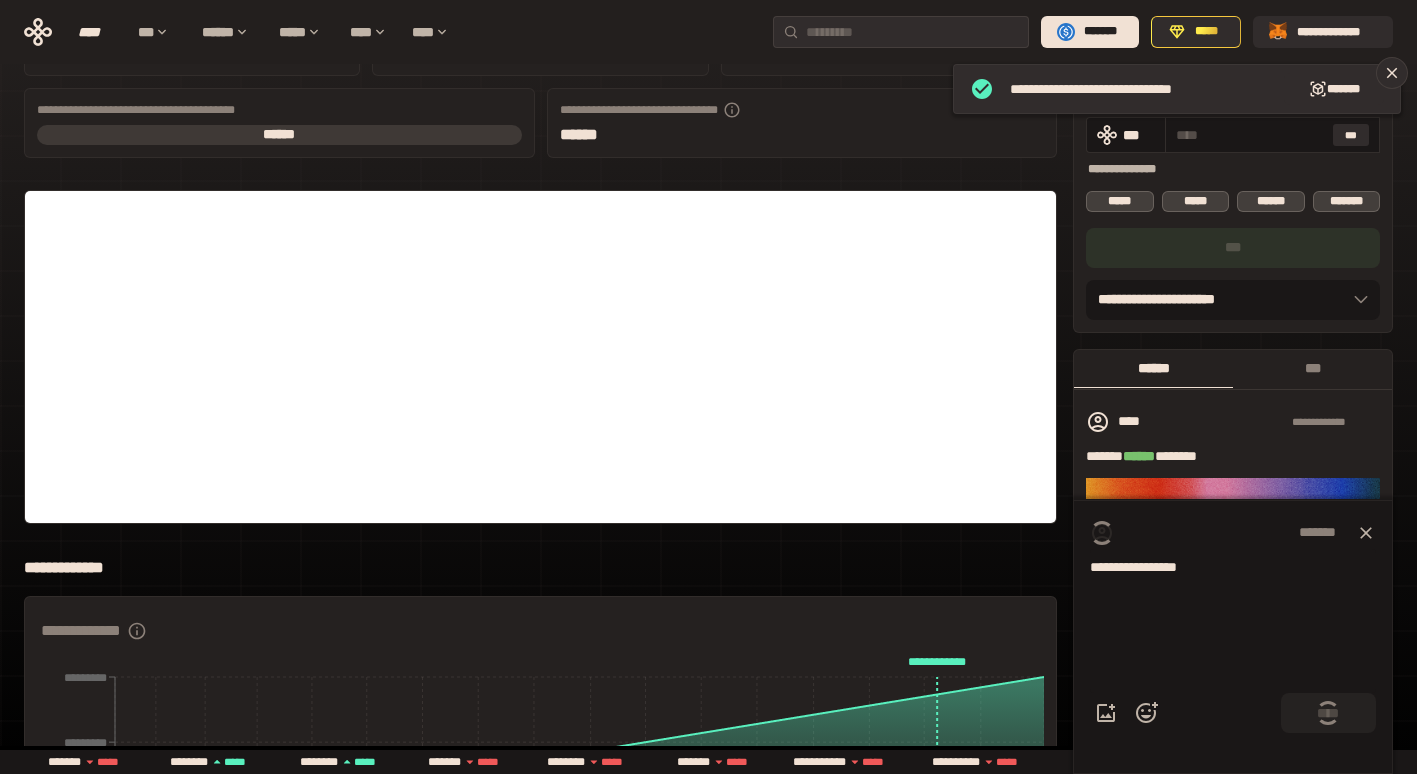 scroll, scrollTop: 0, scrollLeft: 0, axis: both 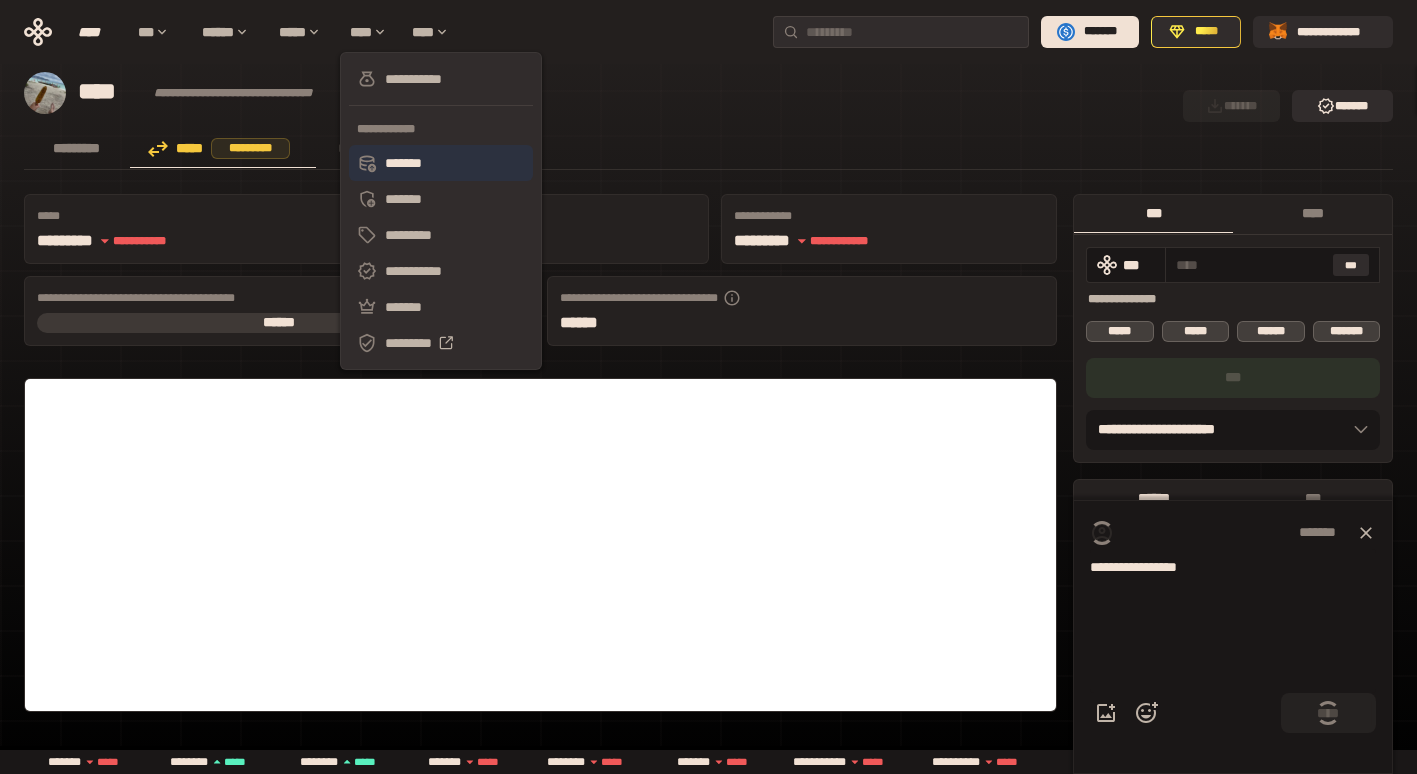 click on "*******" at bounding box center (441, 163) 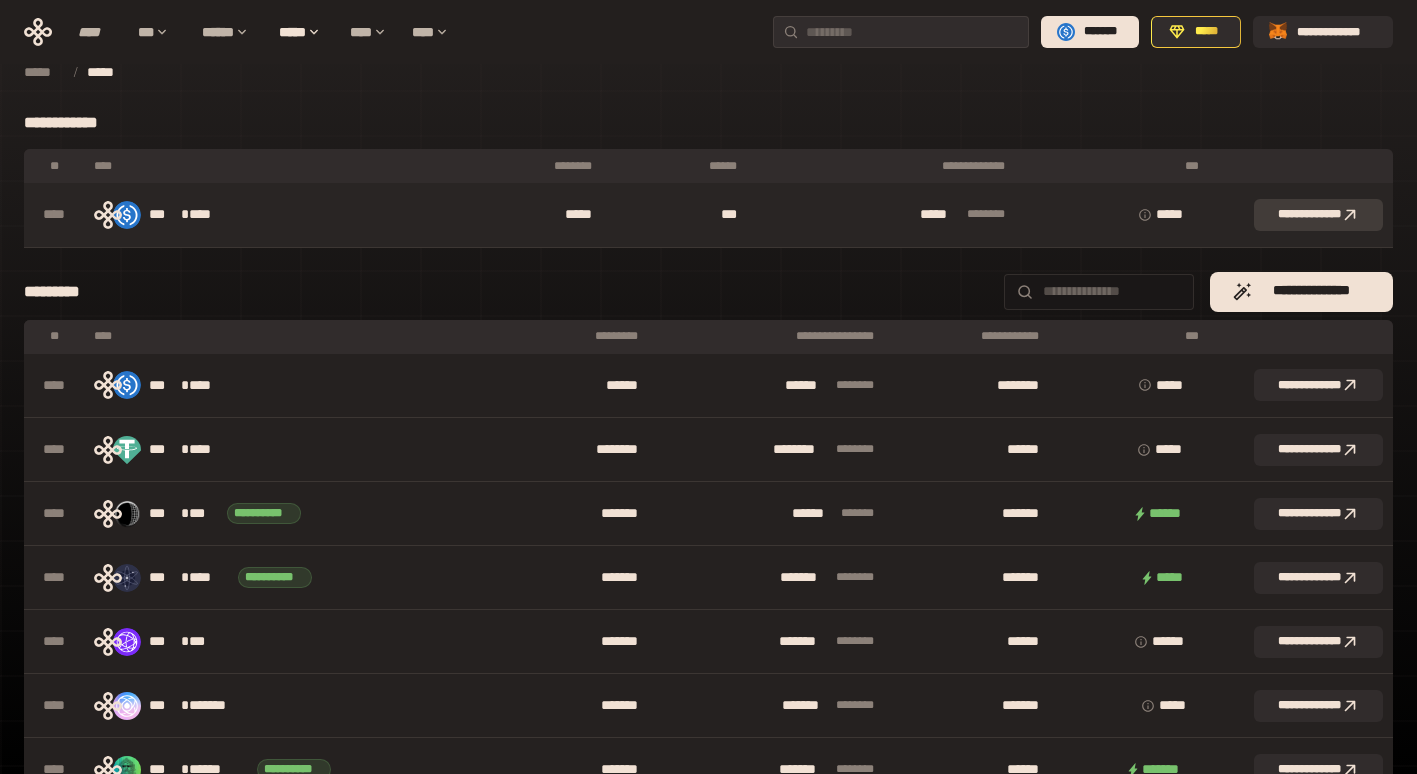 click on "**********" at bounding box center [1318, 215] 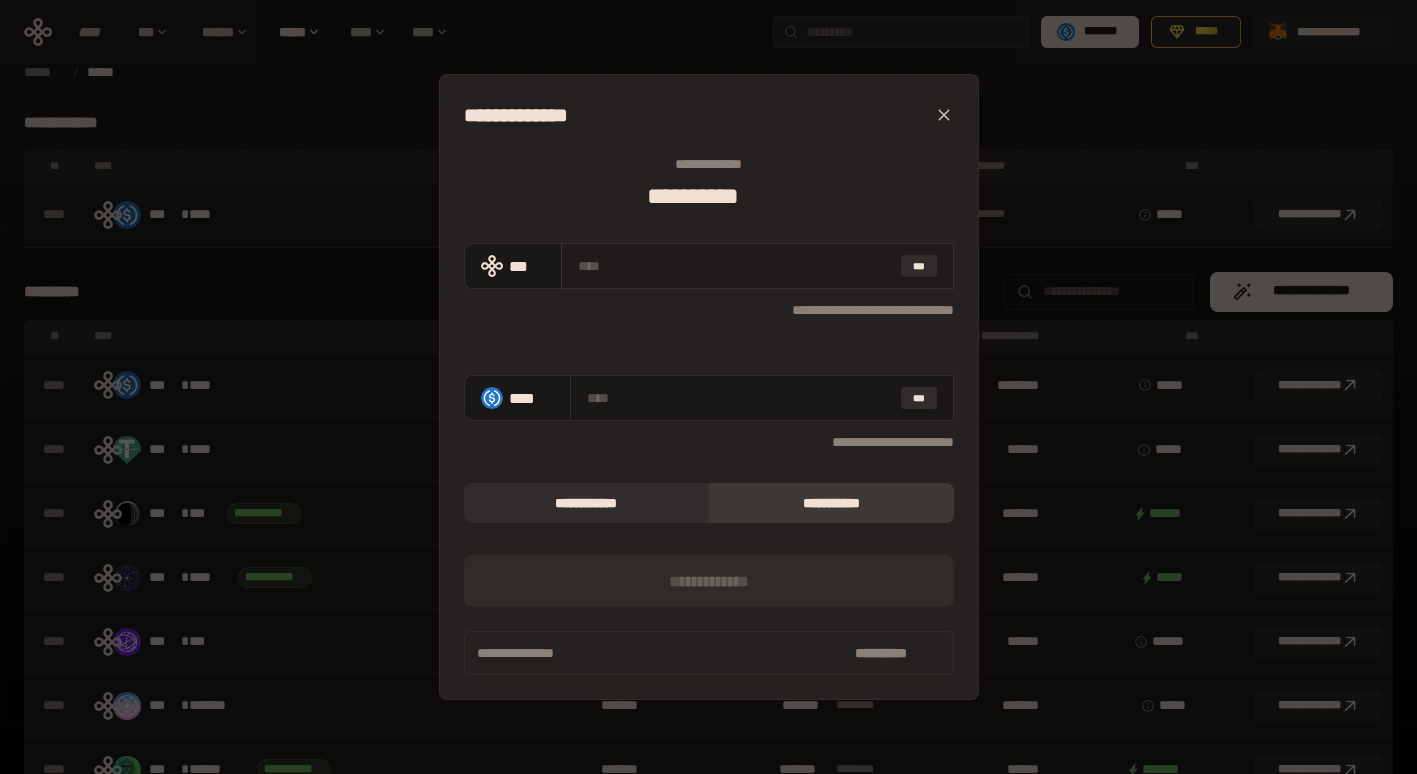 click on "***" at bounding box center (757, 266) 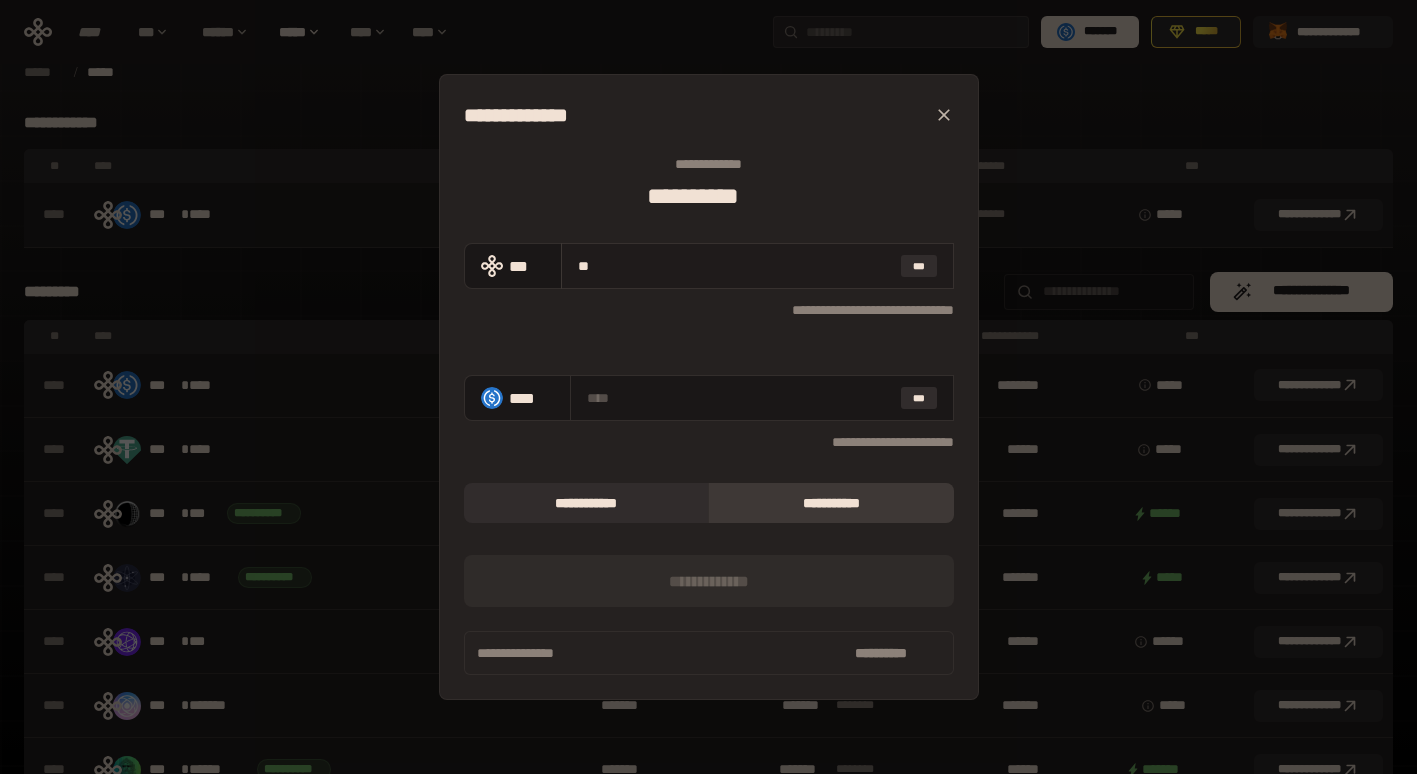 type on "***" 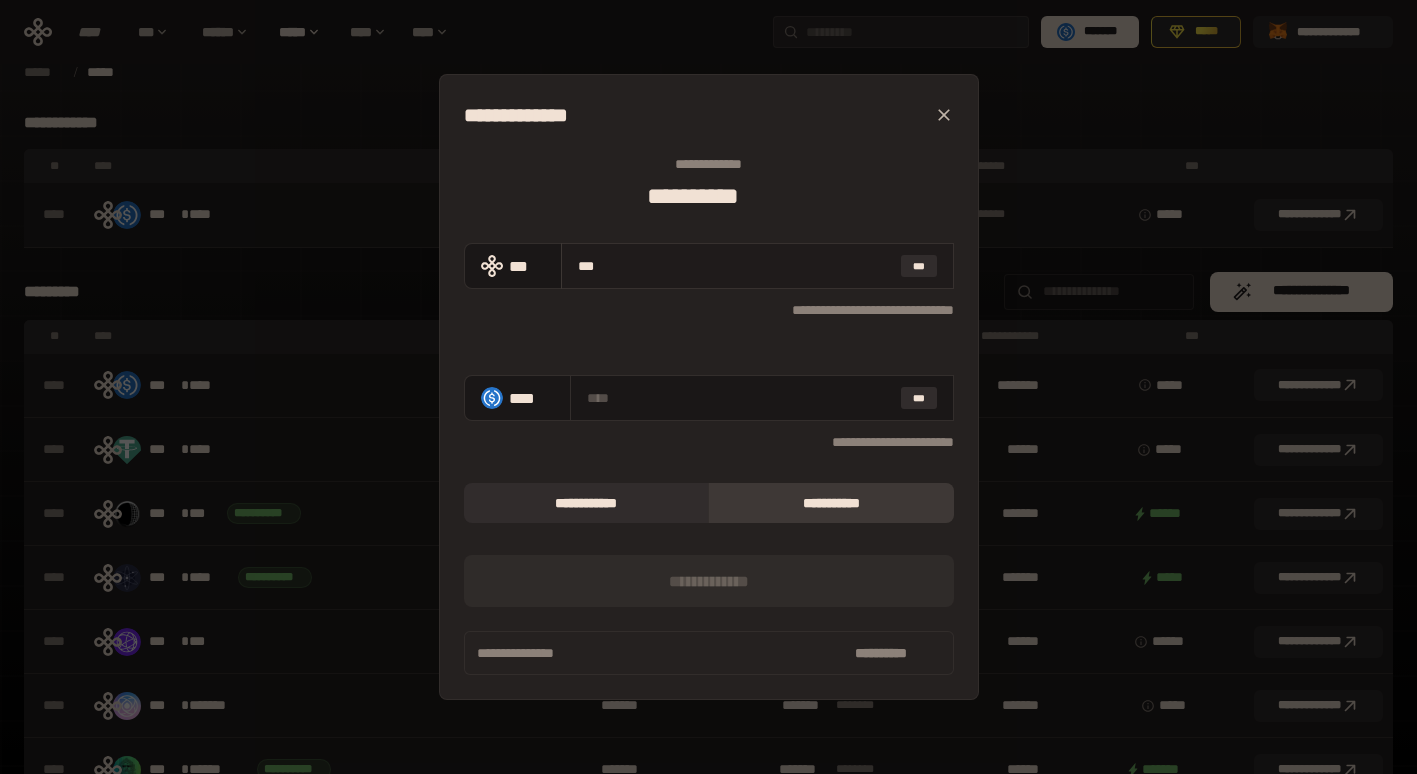 type on "**********" 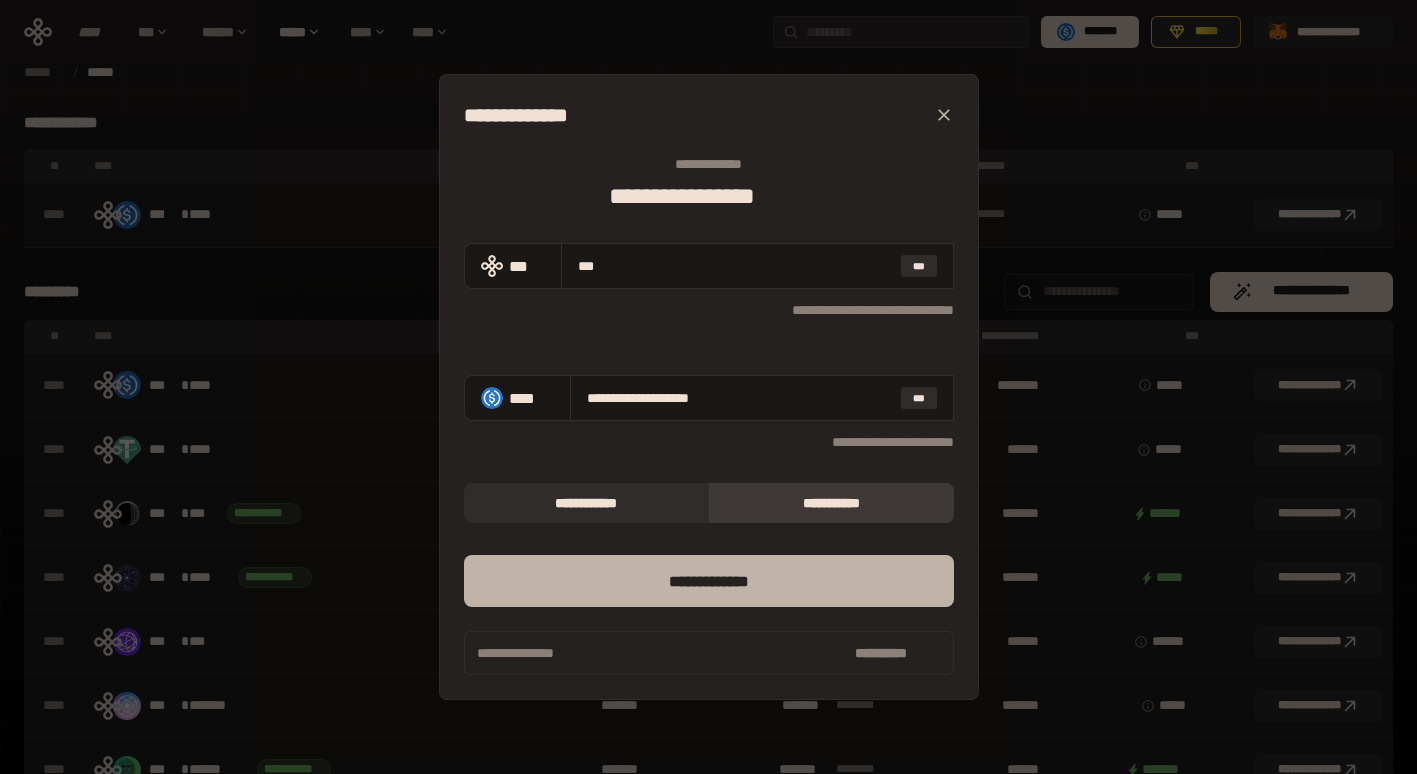 type on "***" 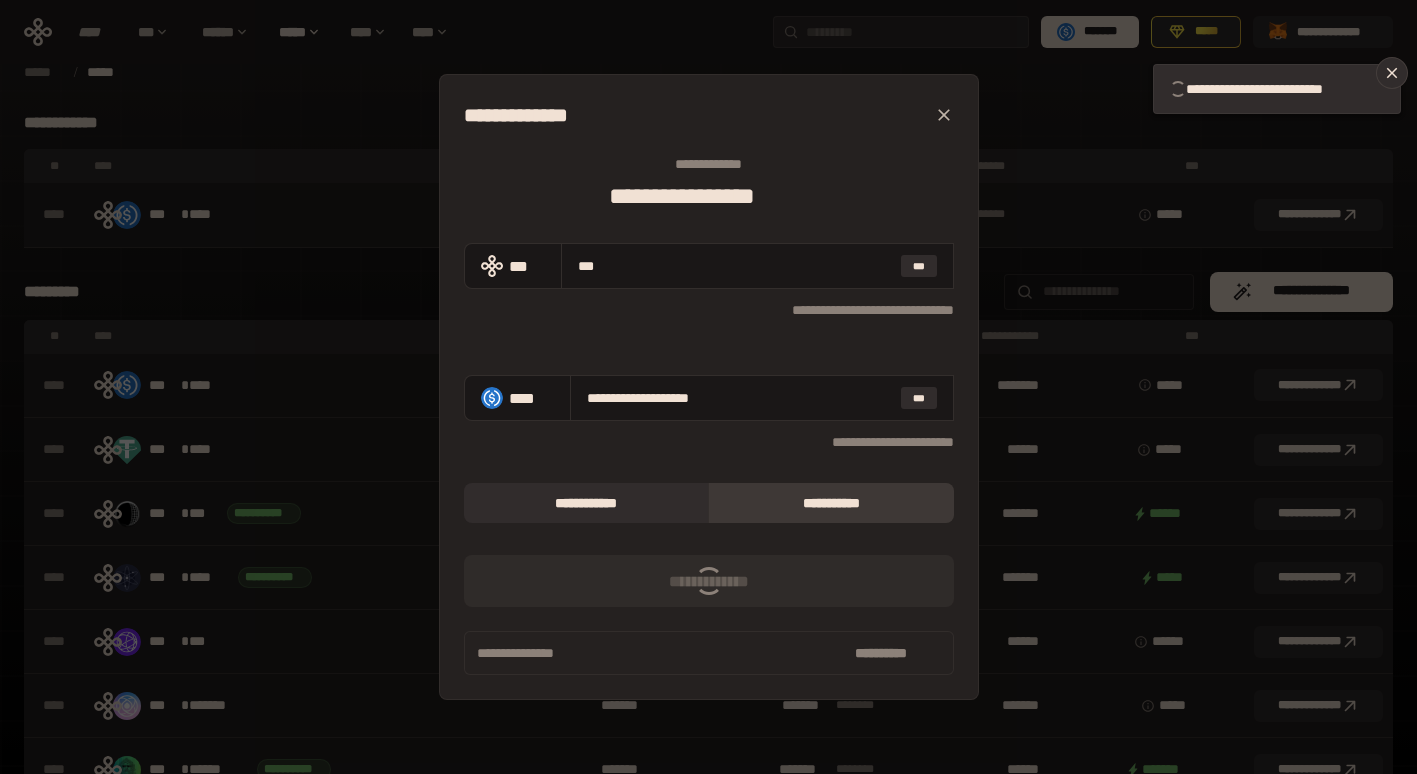 click 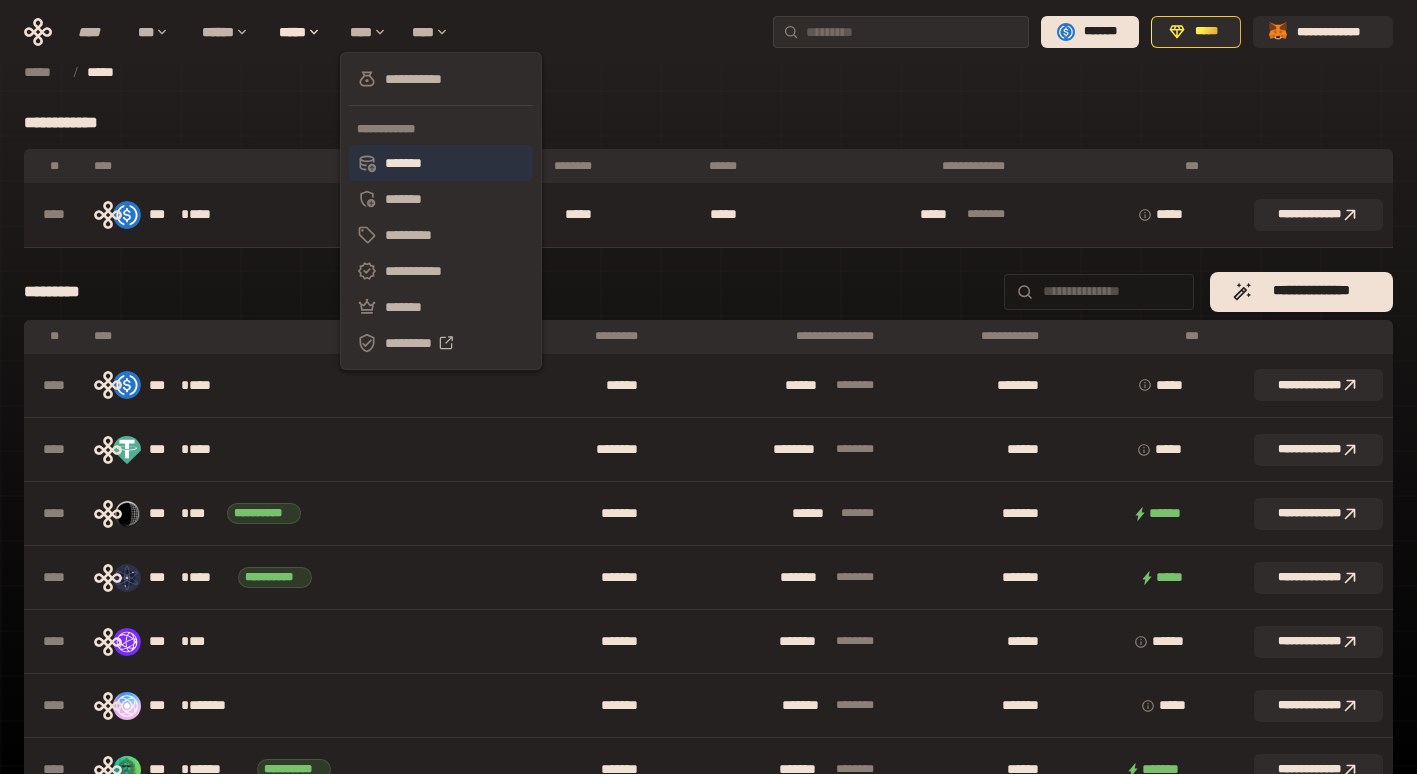 click on "*******" at bounding box center [441, 163] 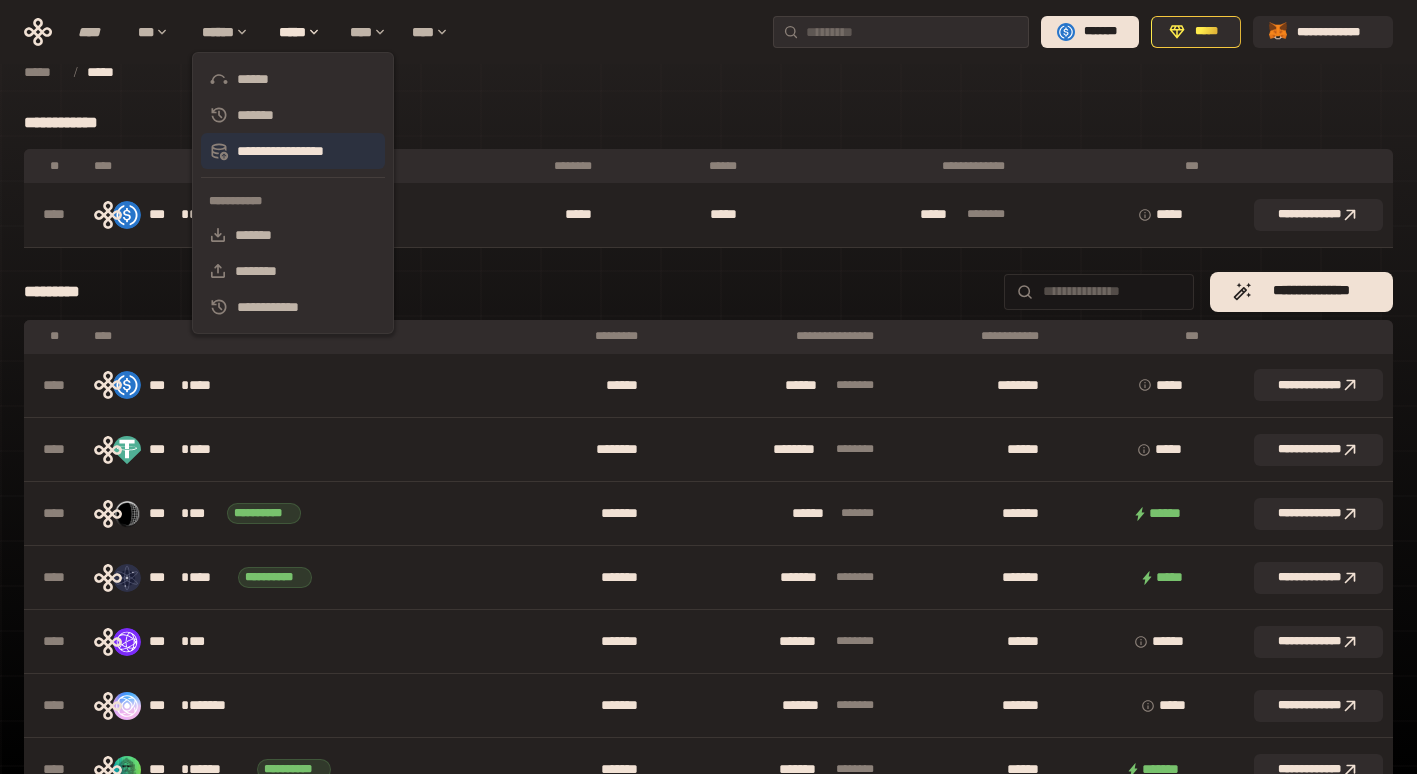 click on "**********" at bounding box center [293, 151] 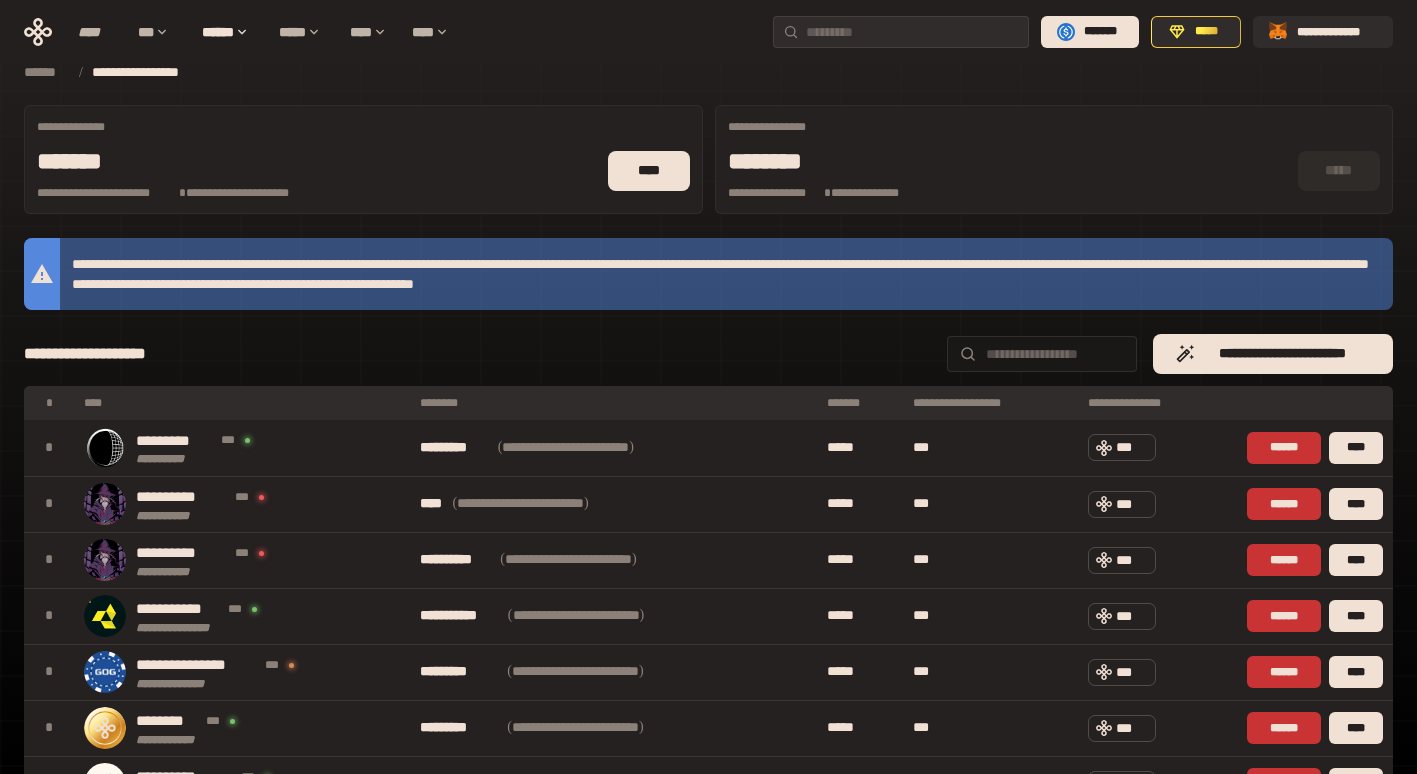 click on "**********" at bounding box center (708, 725) 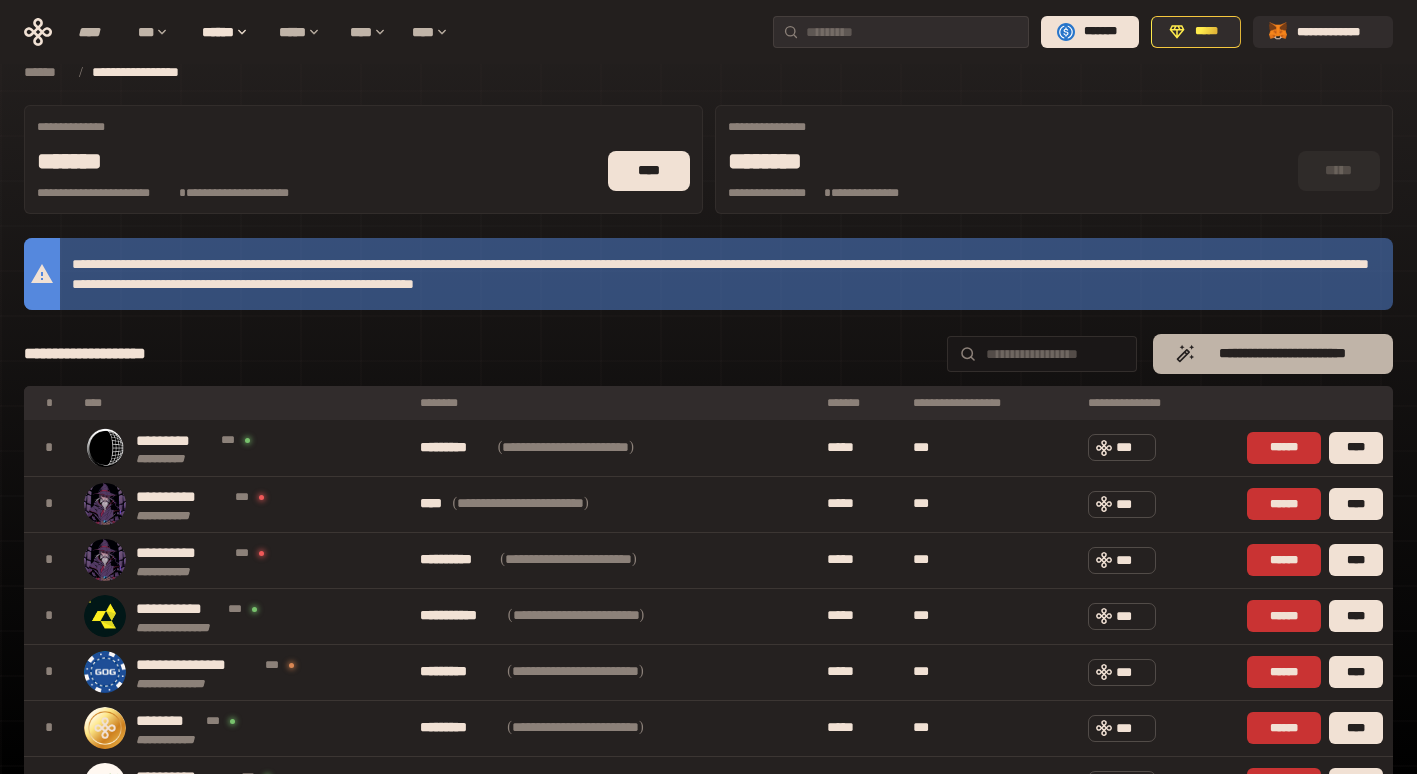click on "**********" at bounding box center (1273, 354) 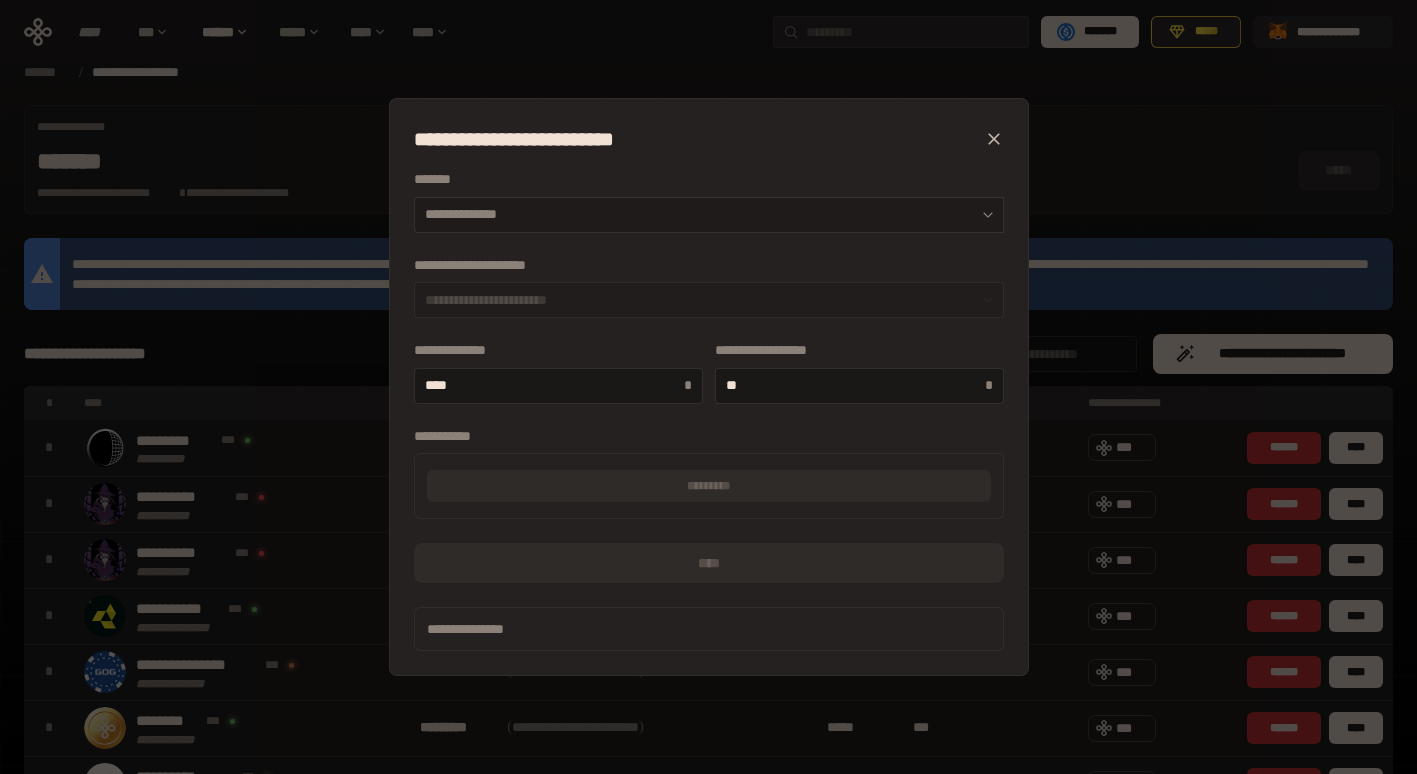 click on "**********" at bounding box center [709, 215] 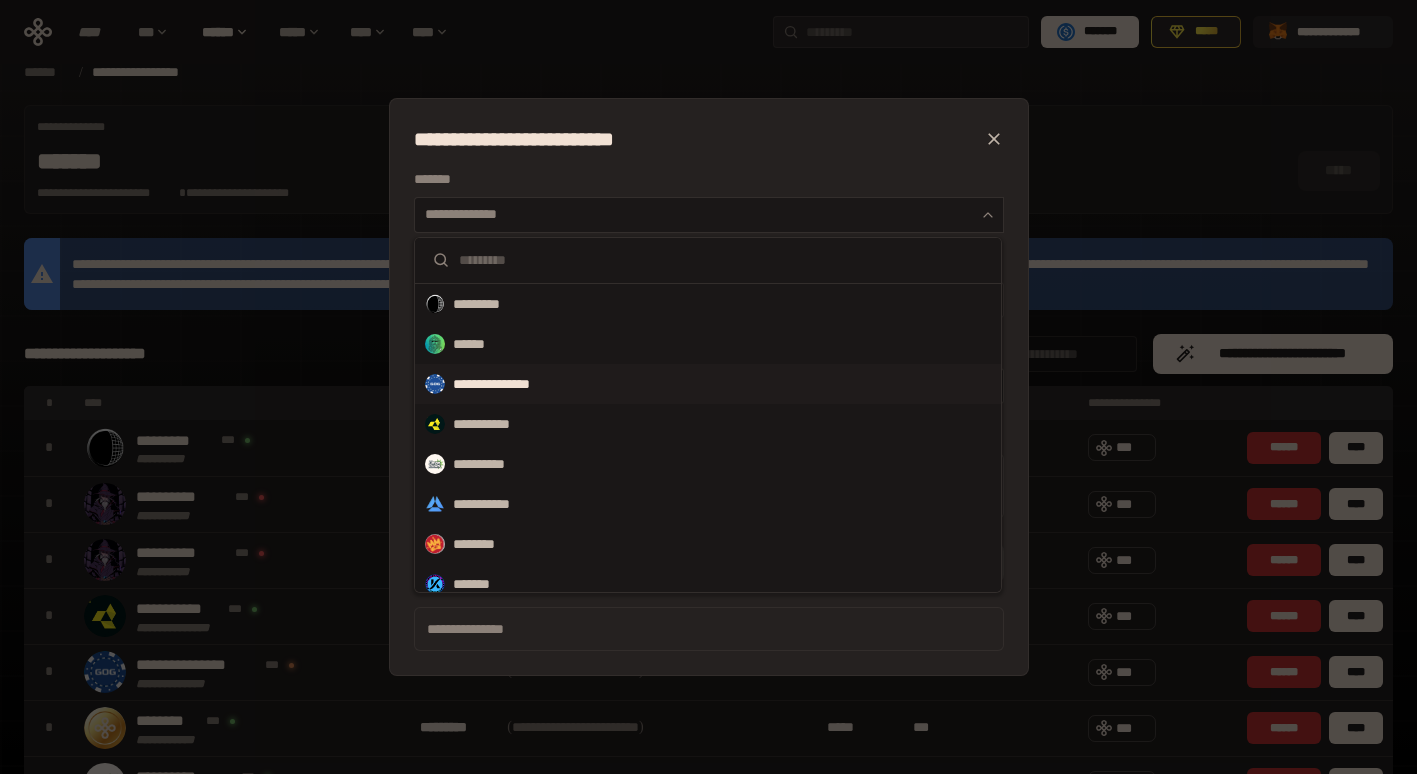 click on "**********" at bounding box center (708, 384) 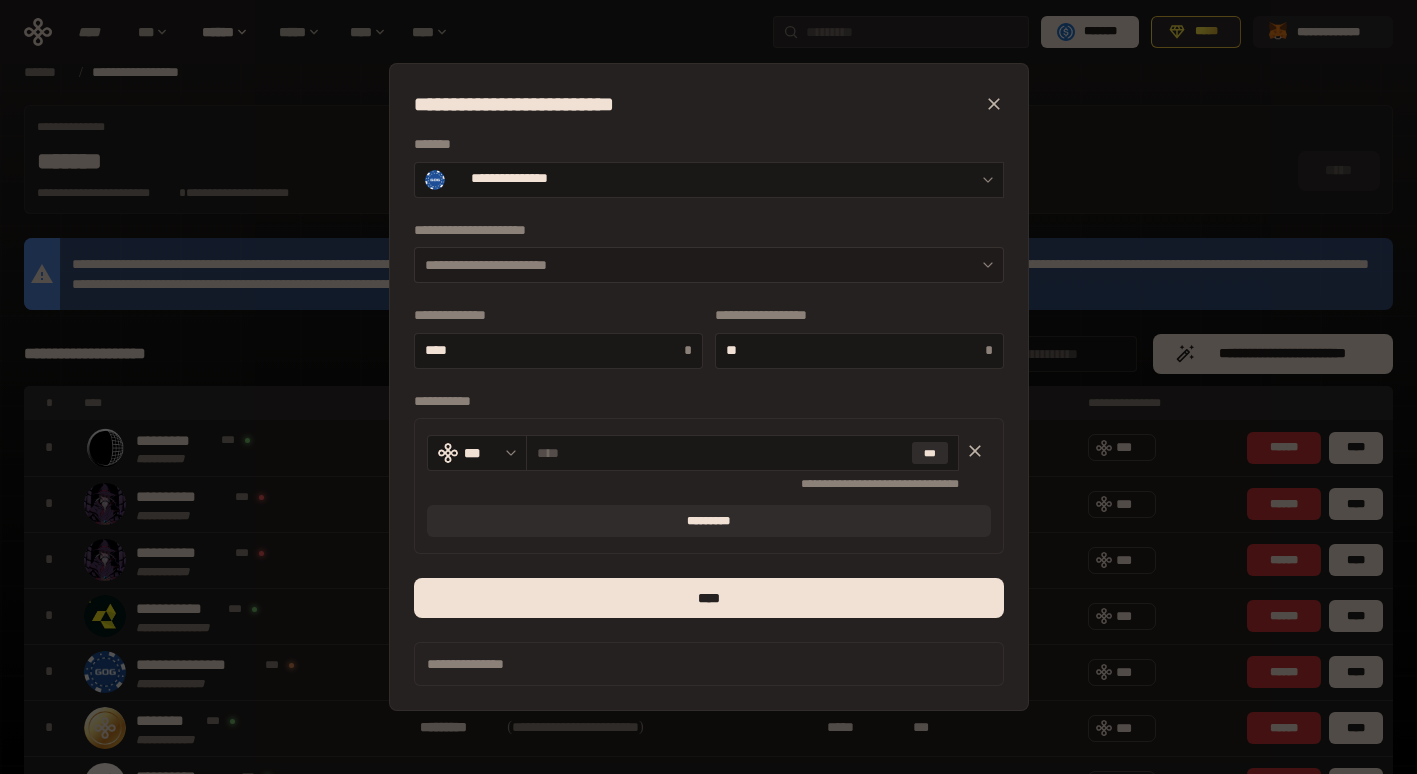 click on "**********" at bounding box center [709, 265] 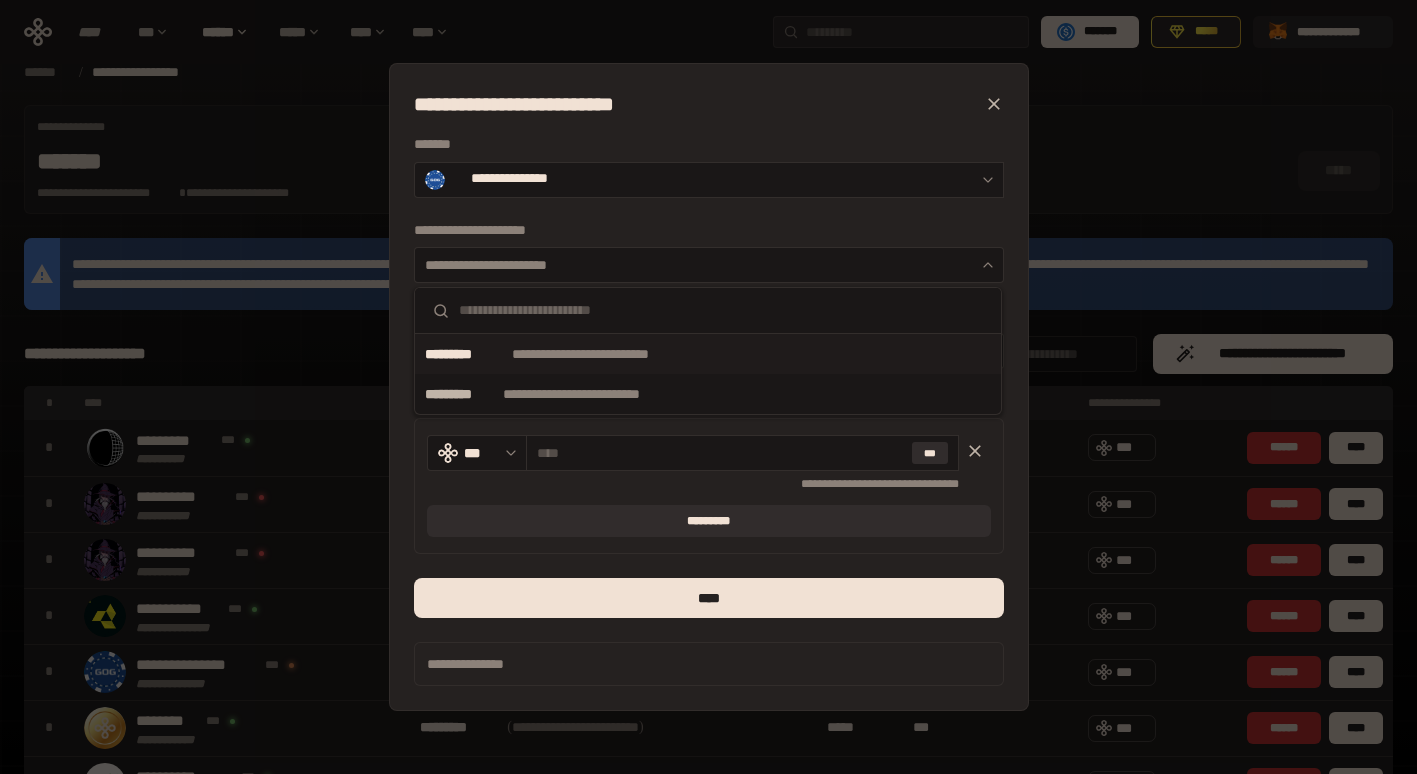 click on "**********" at bounding box center [611, 354] 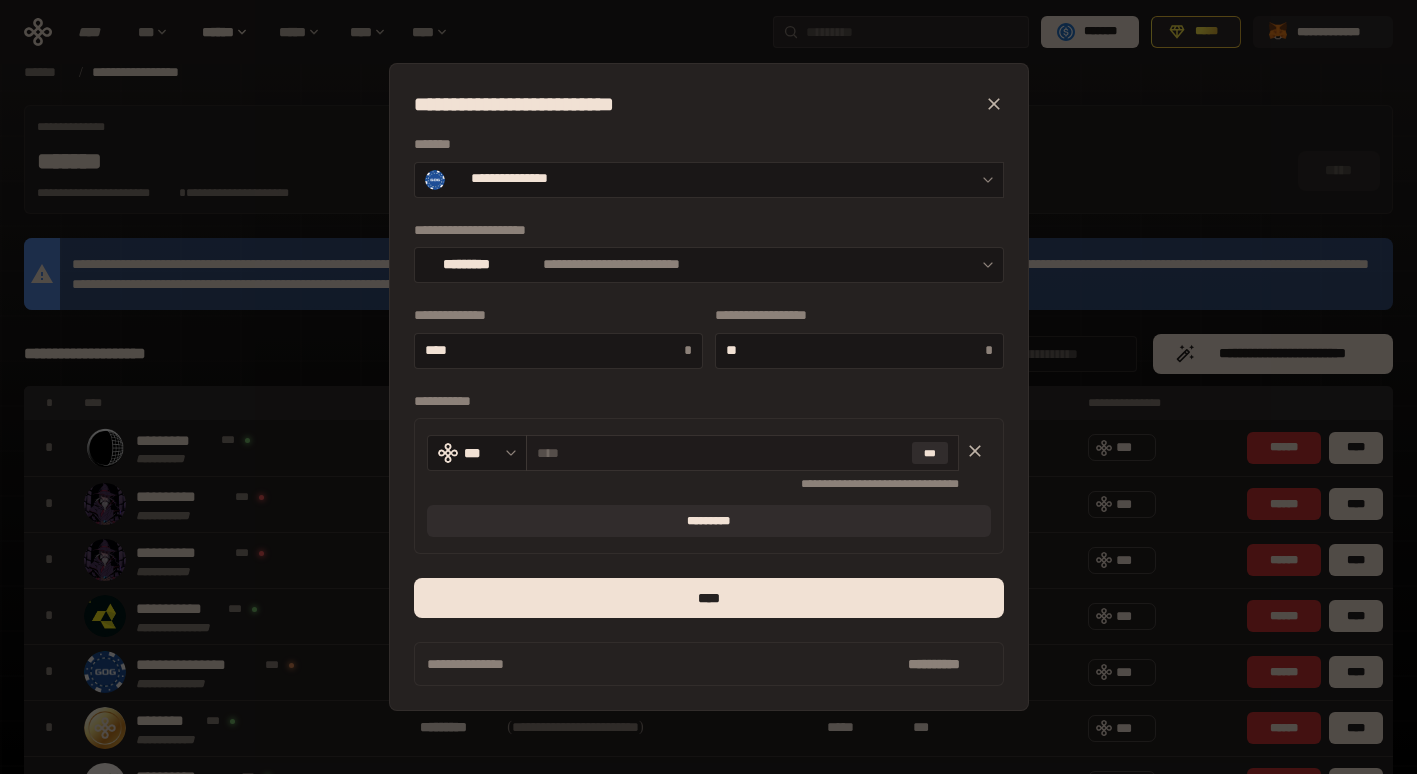 click at bounding box center (720, 453) 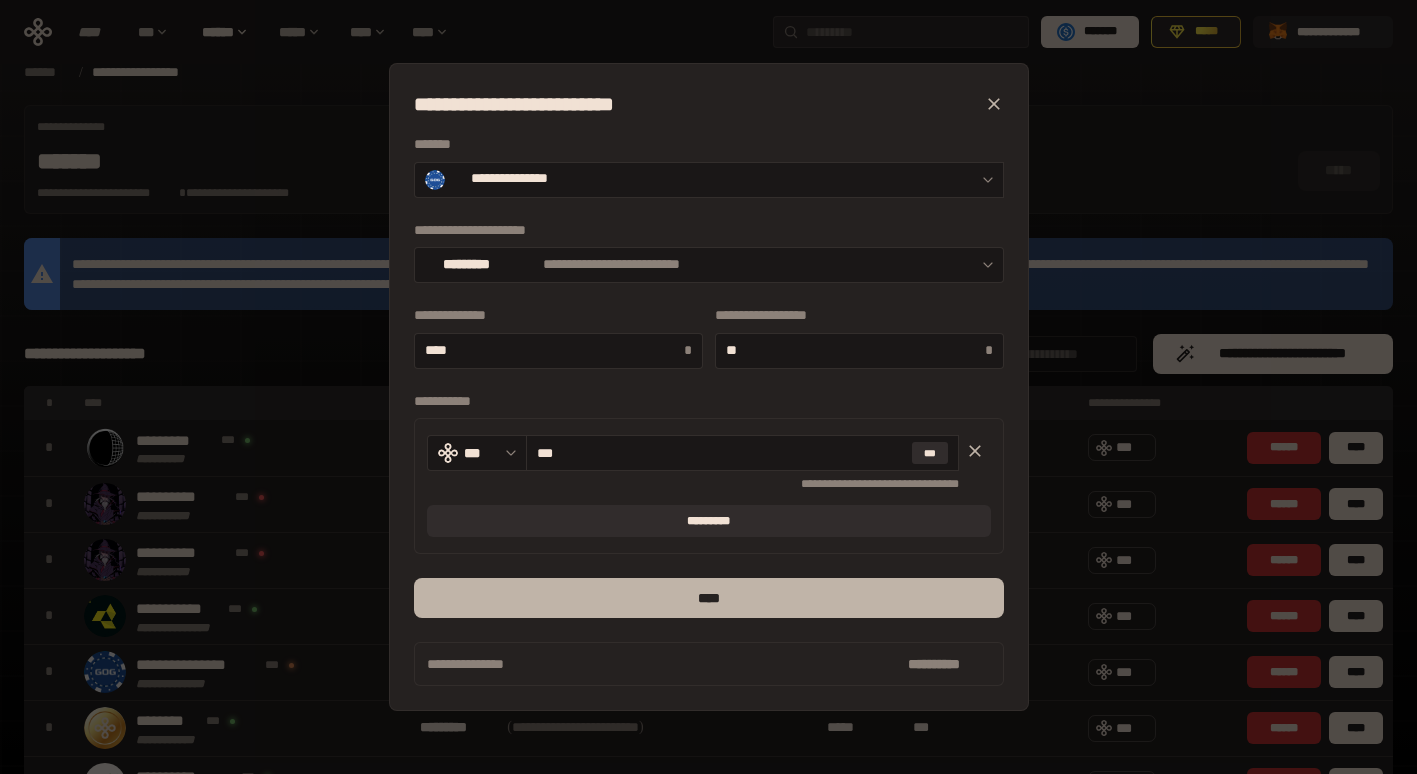 type on "***" 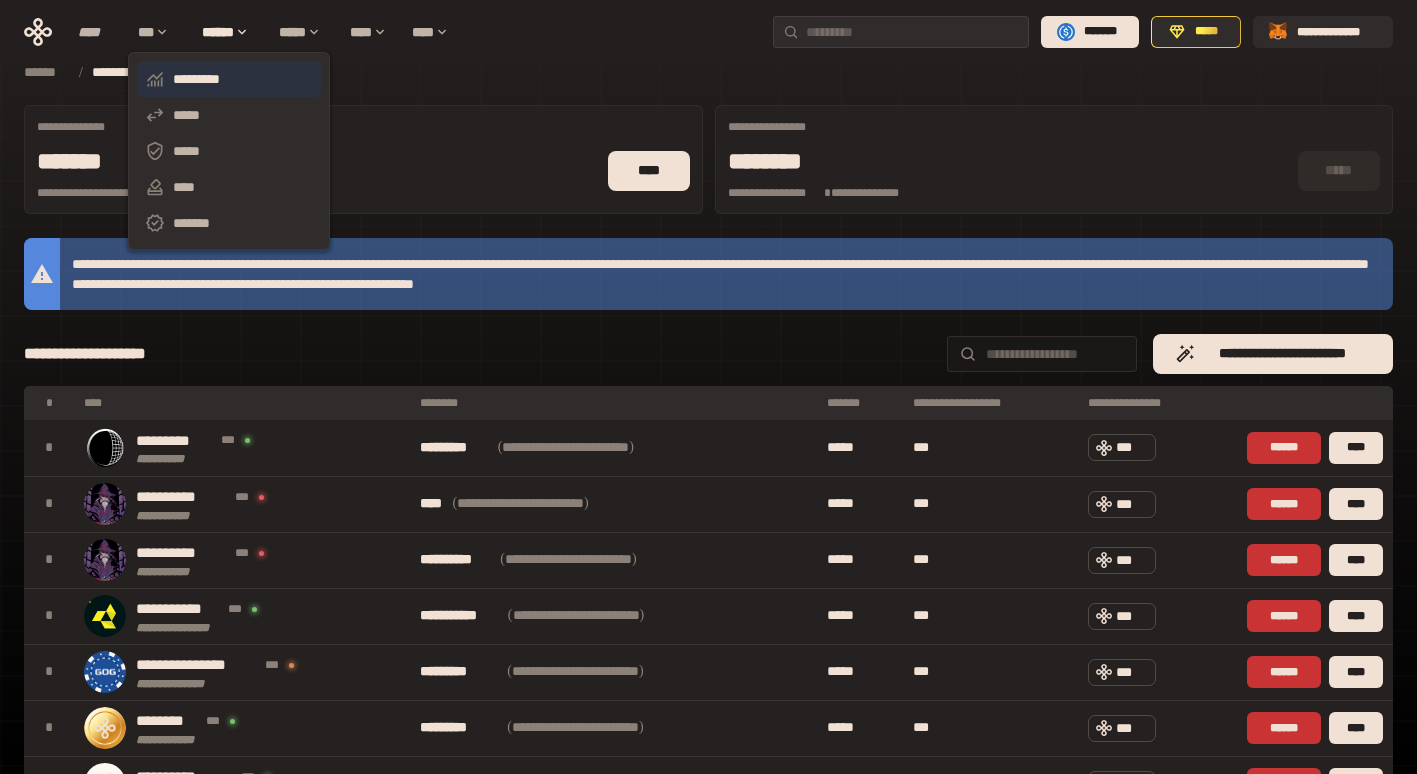 click on "*********" at bounding box center [229, 79] 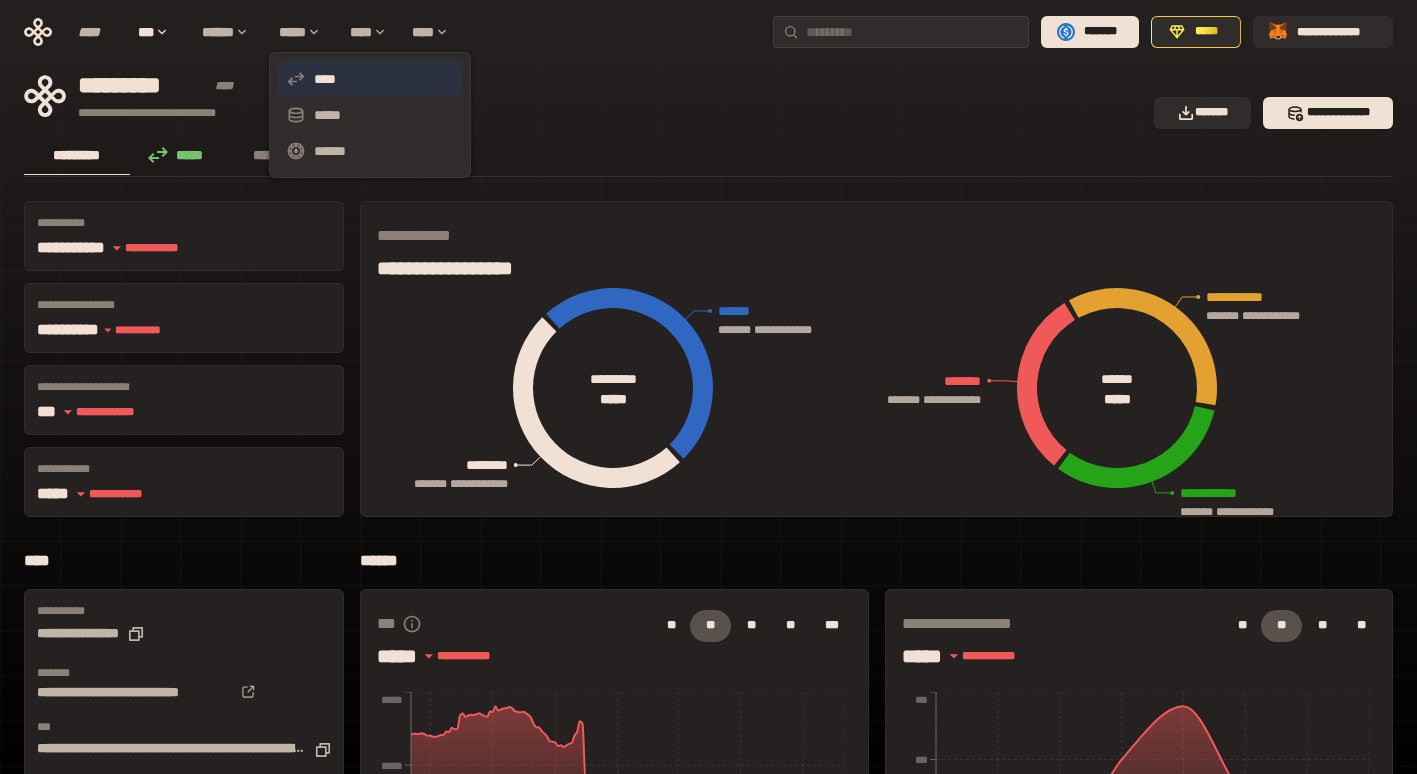 click on "****" at bounding box center [370, 79] 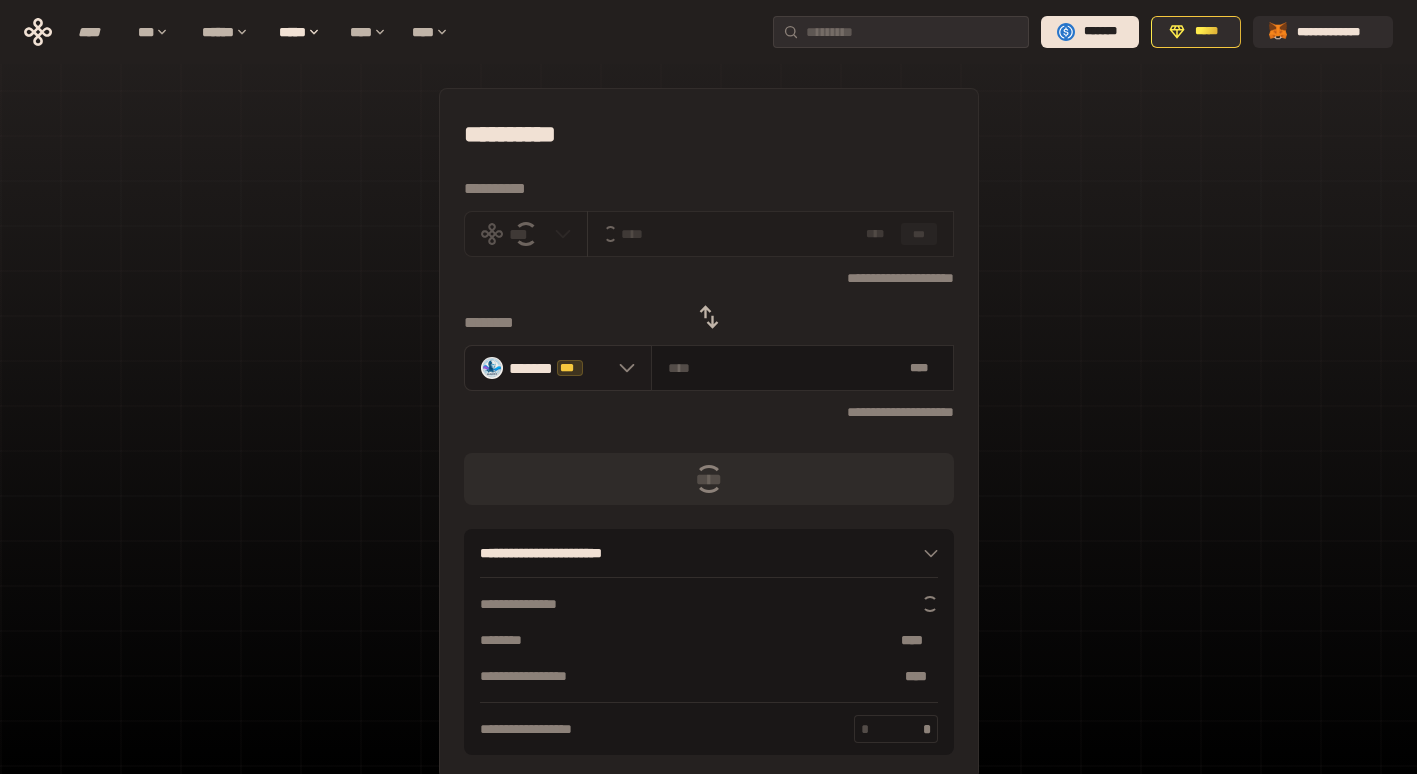 click 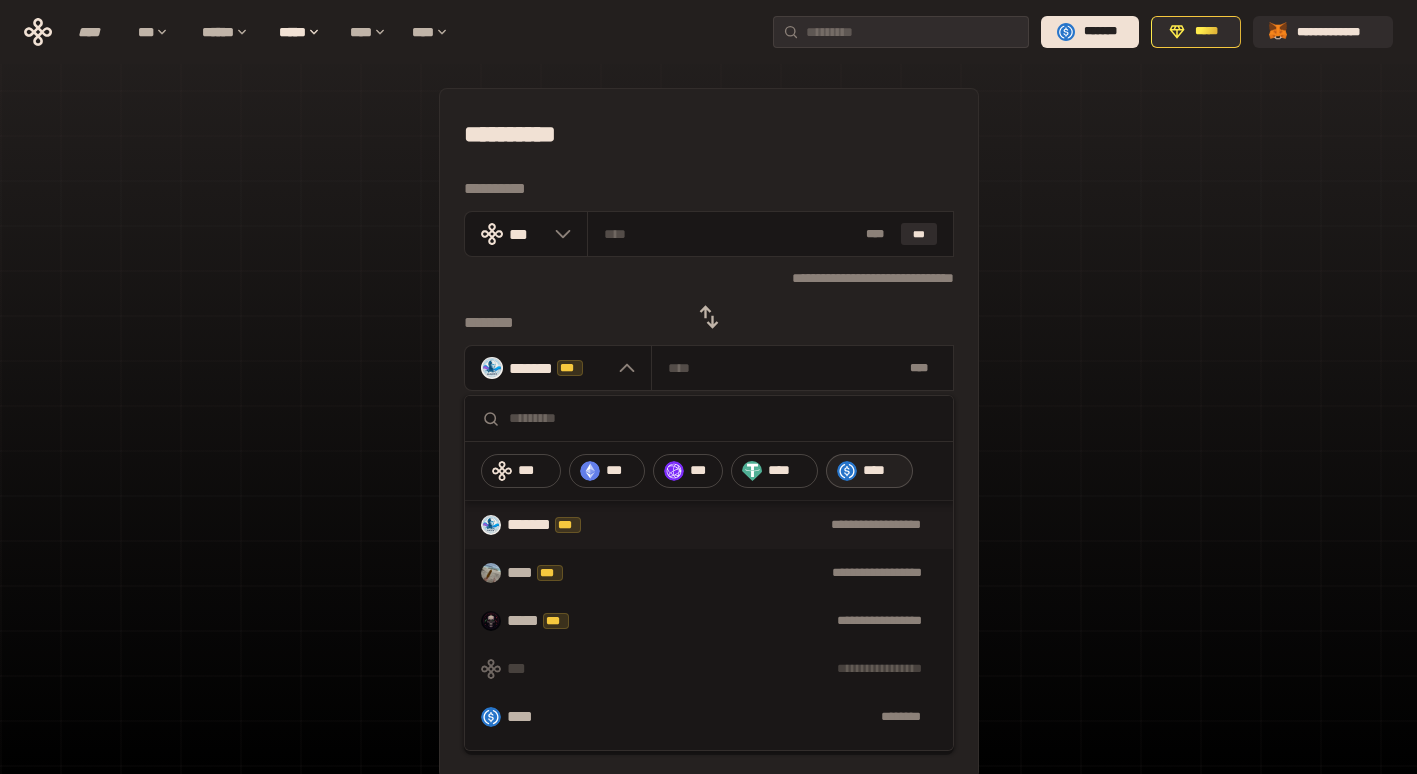click on "****" at bounding box center (883, 471) 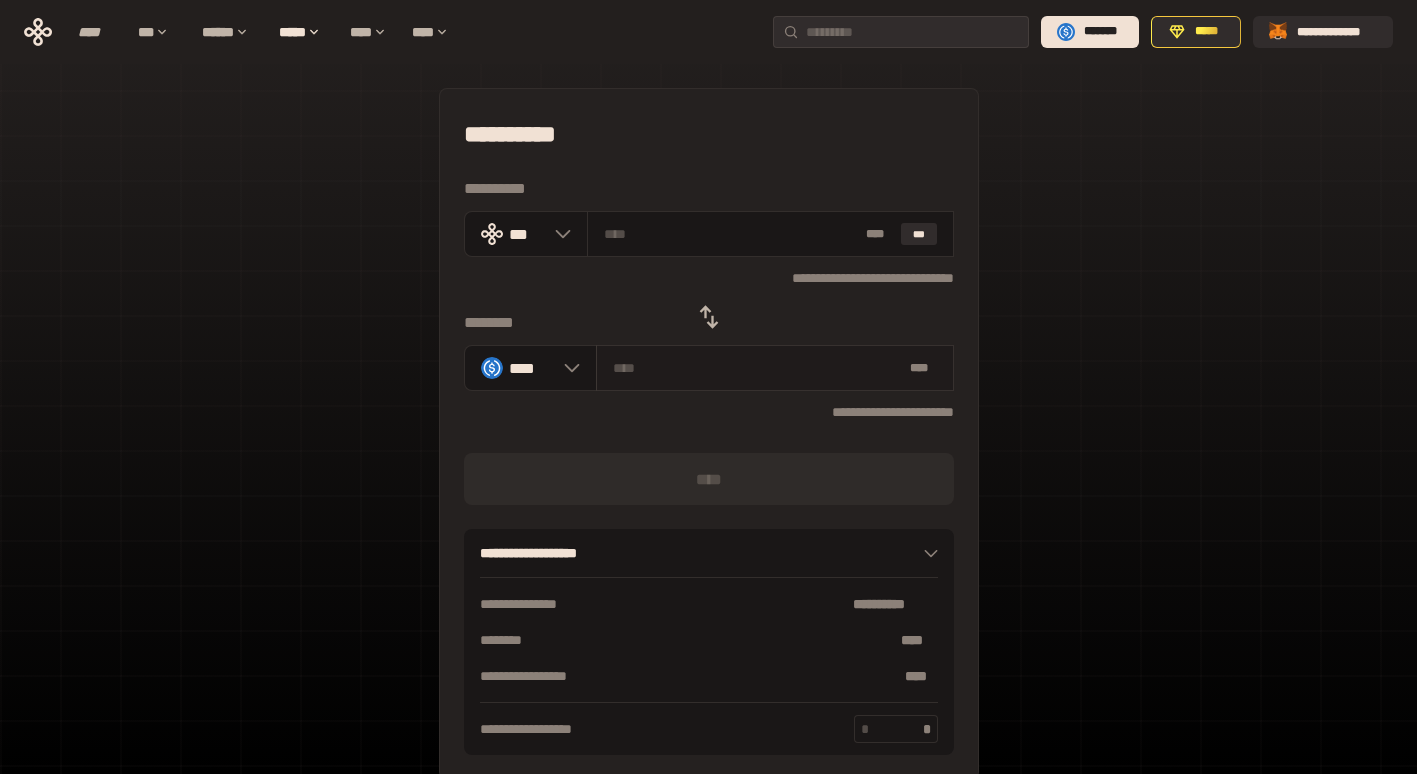 click at bounding box center [757, 368] 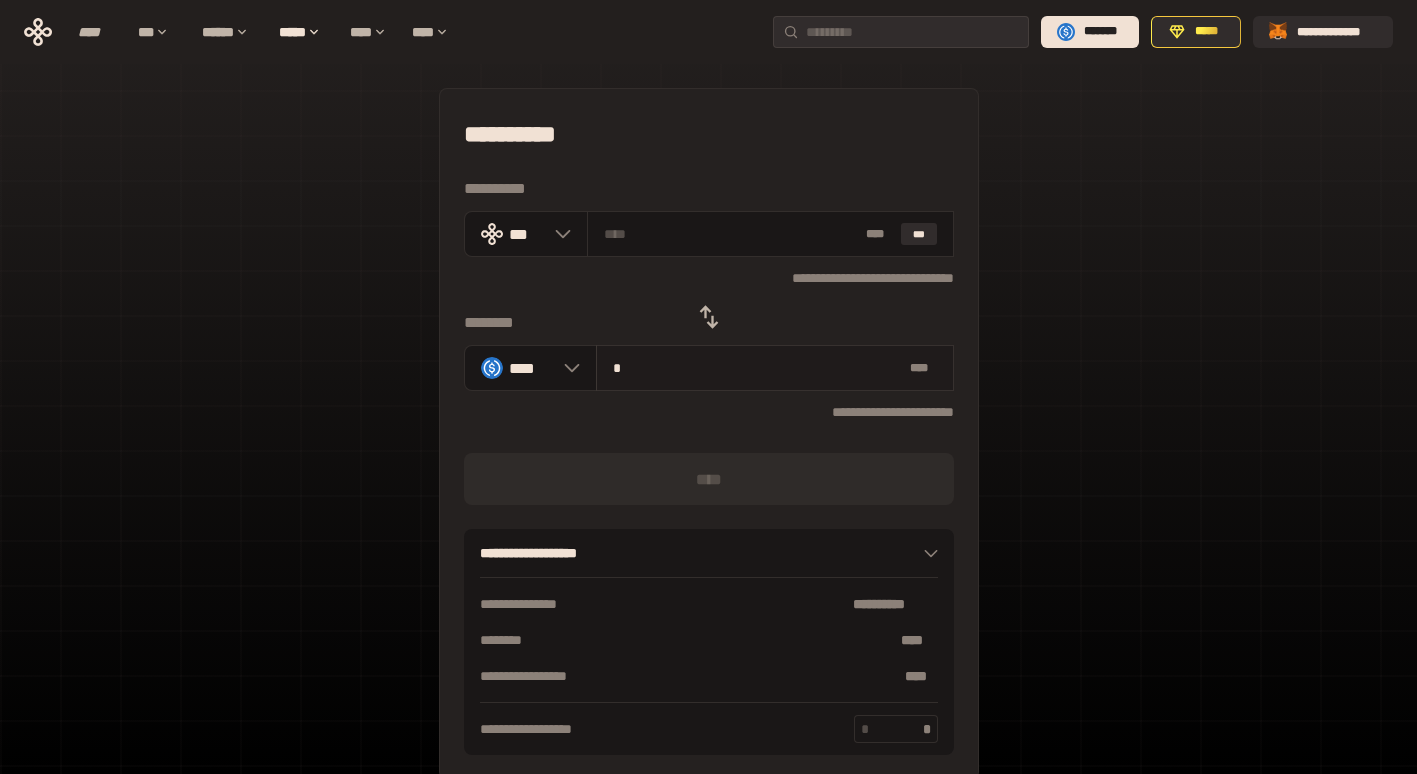 type on "**********" 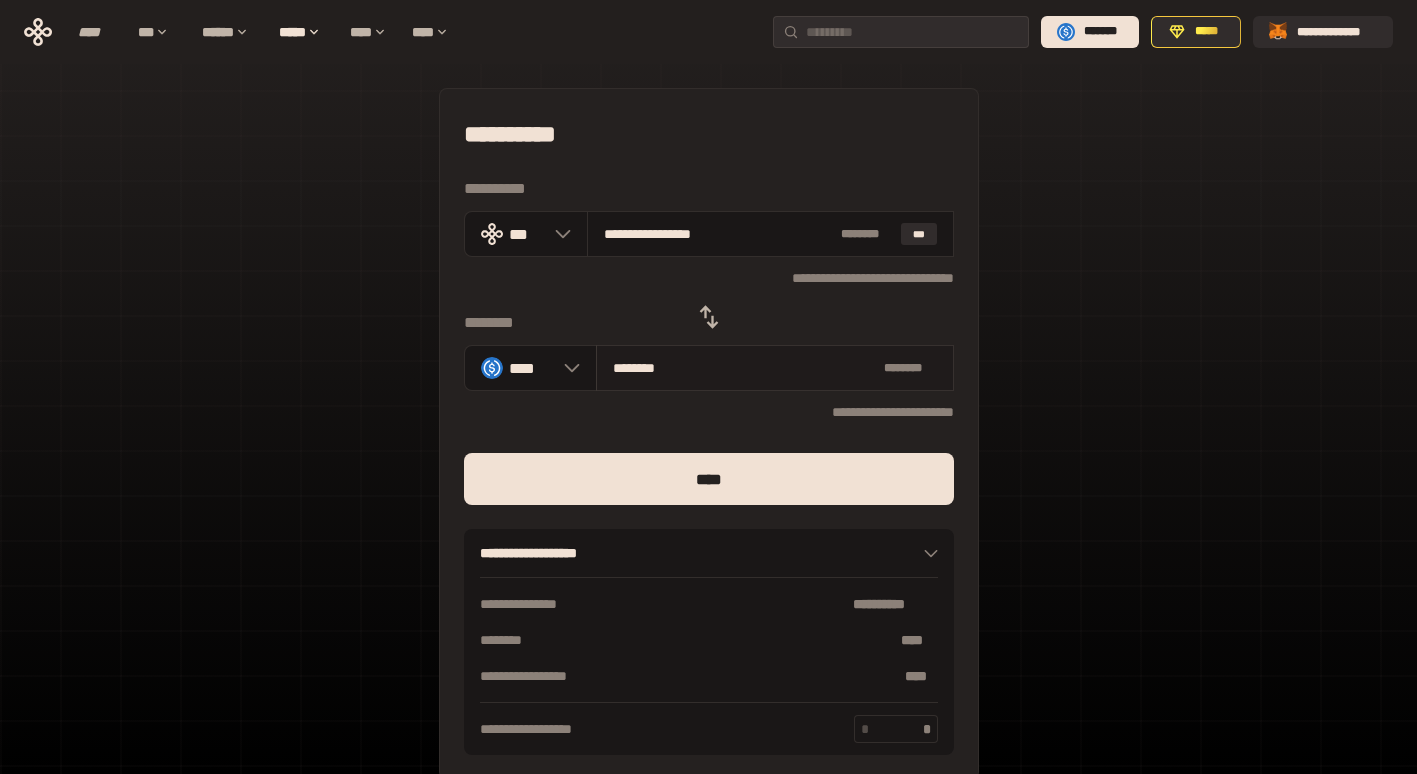 click on "******** * ******" at bounding box center [775, 368] 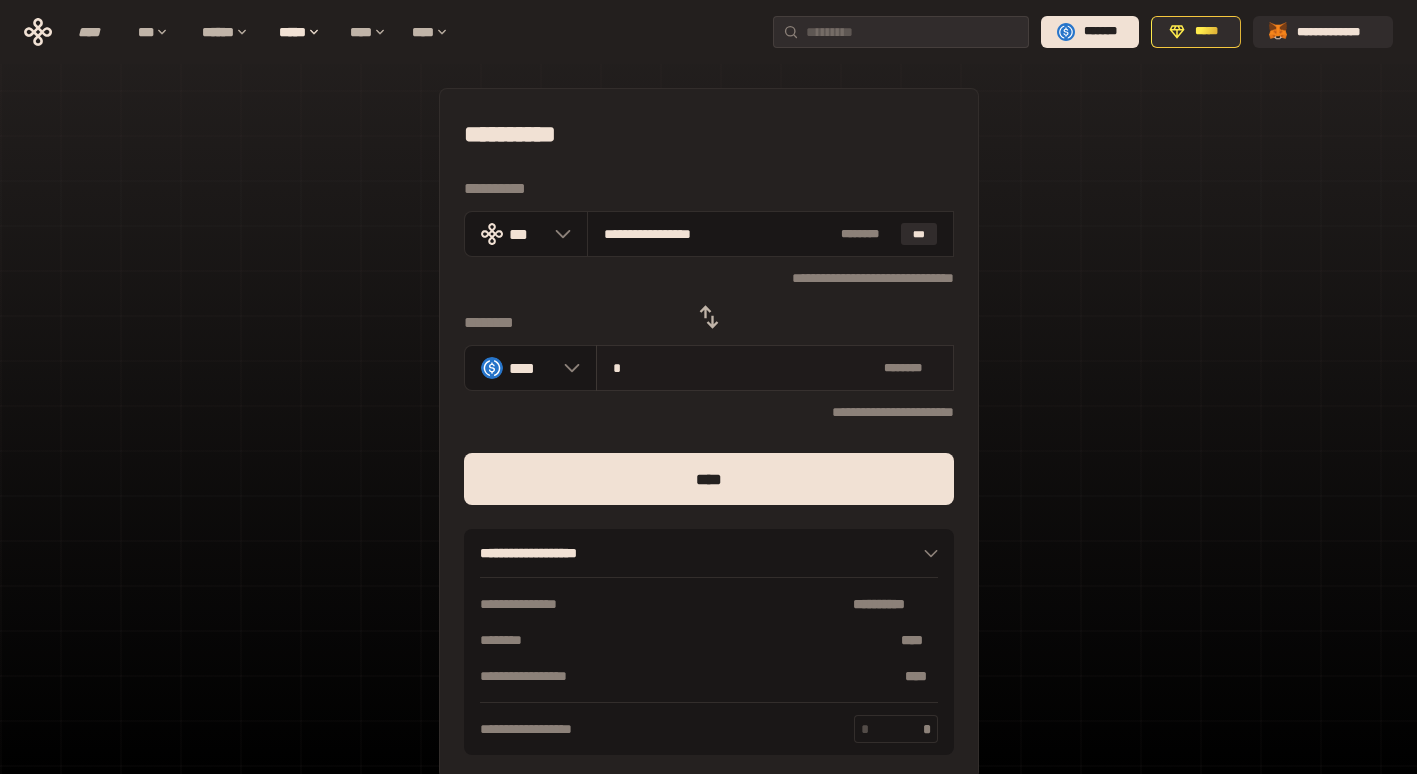 type on "**********" 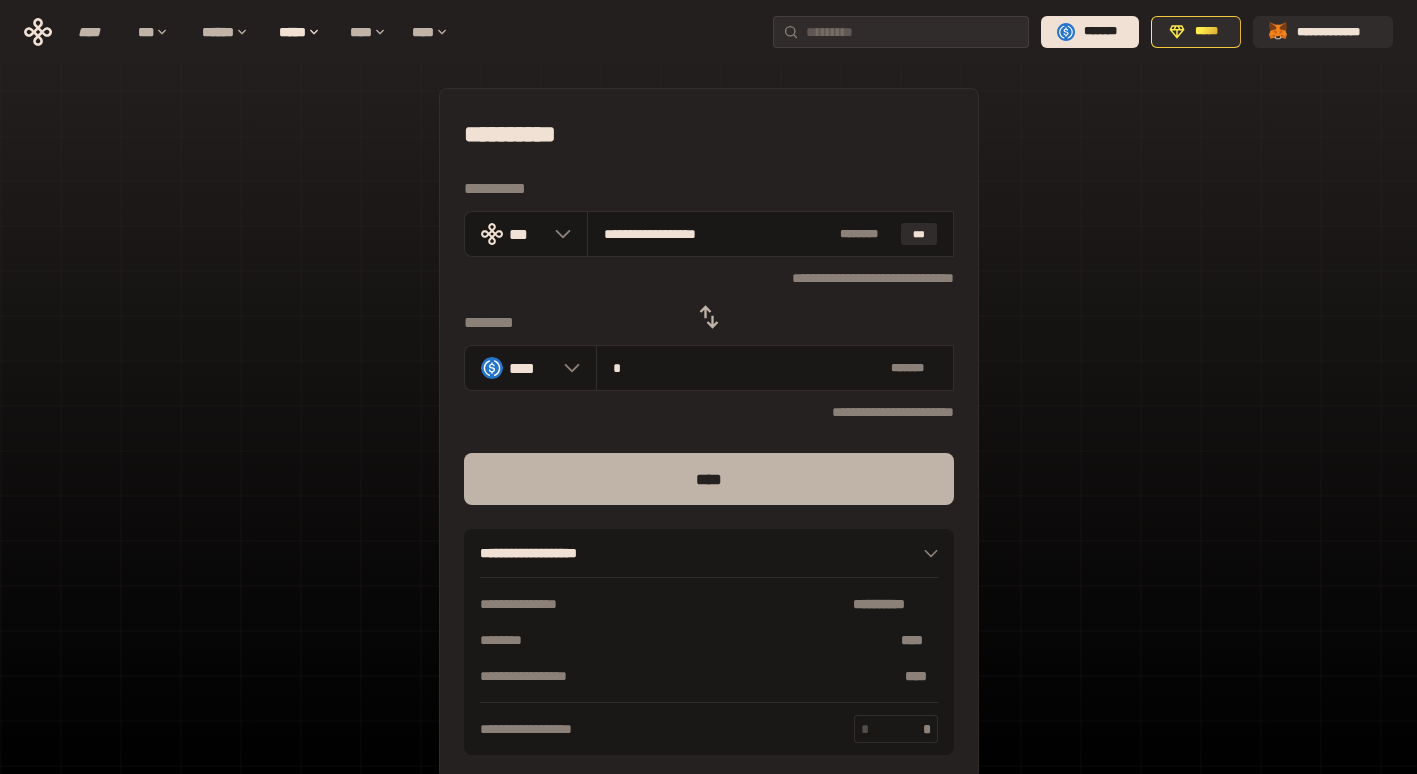 type on "*" 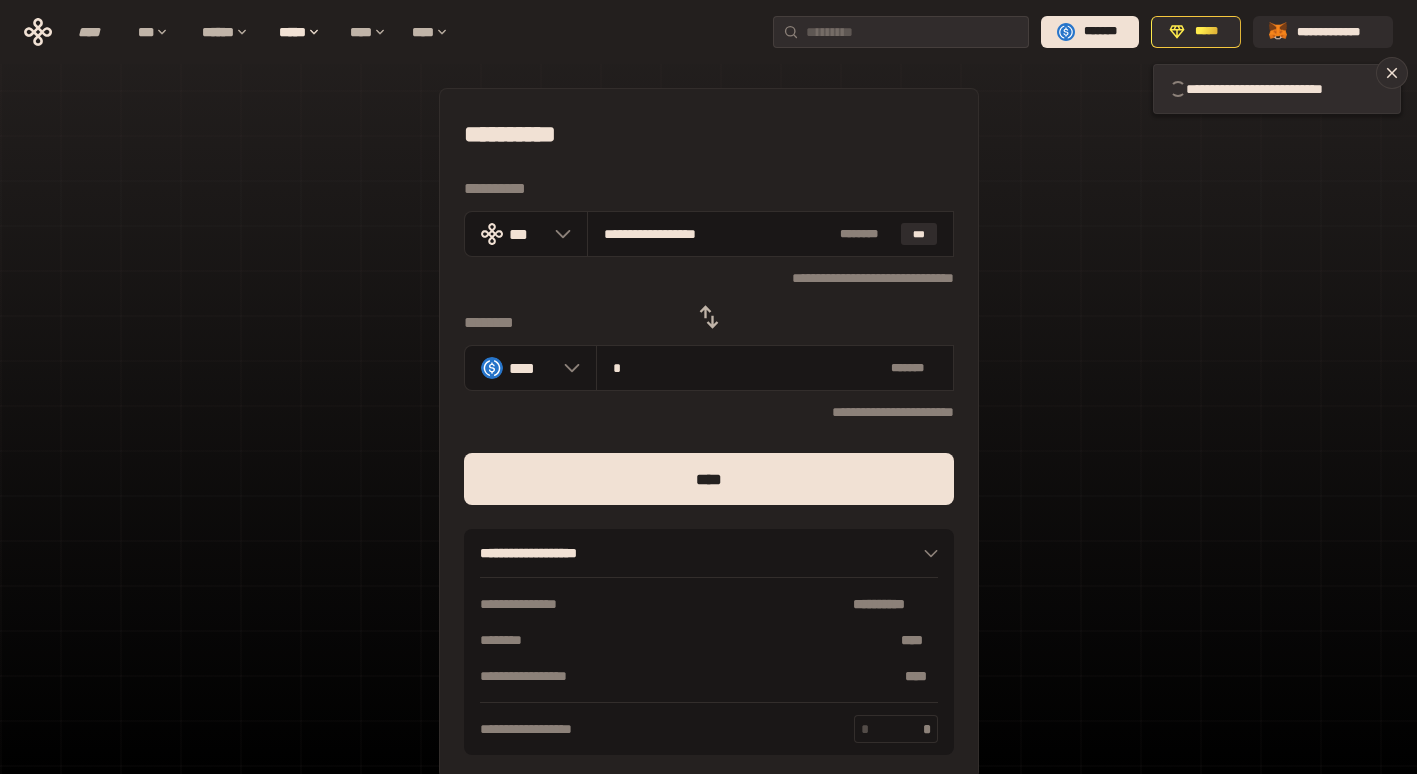 type 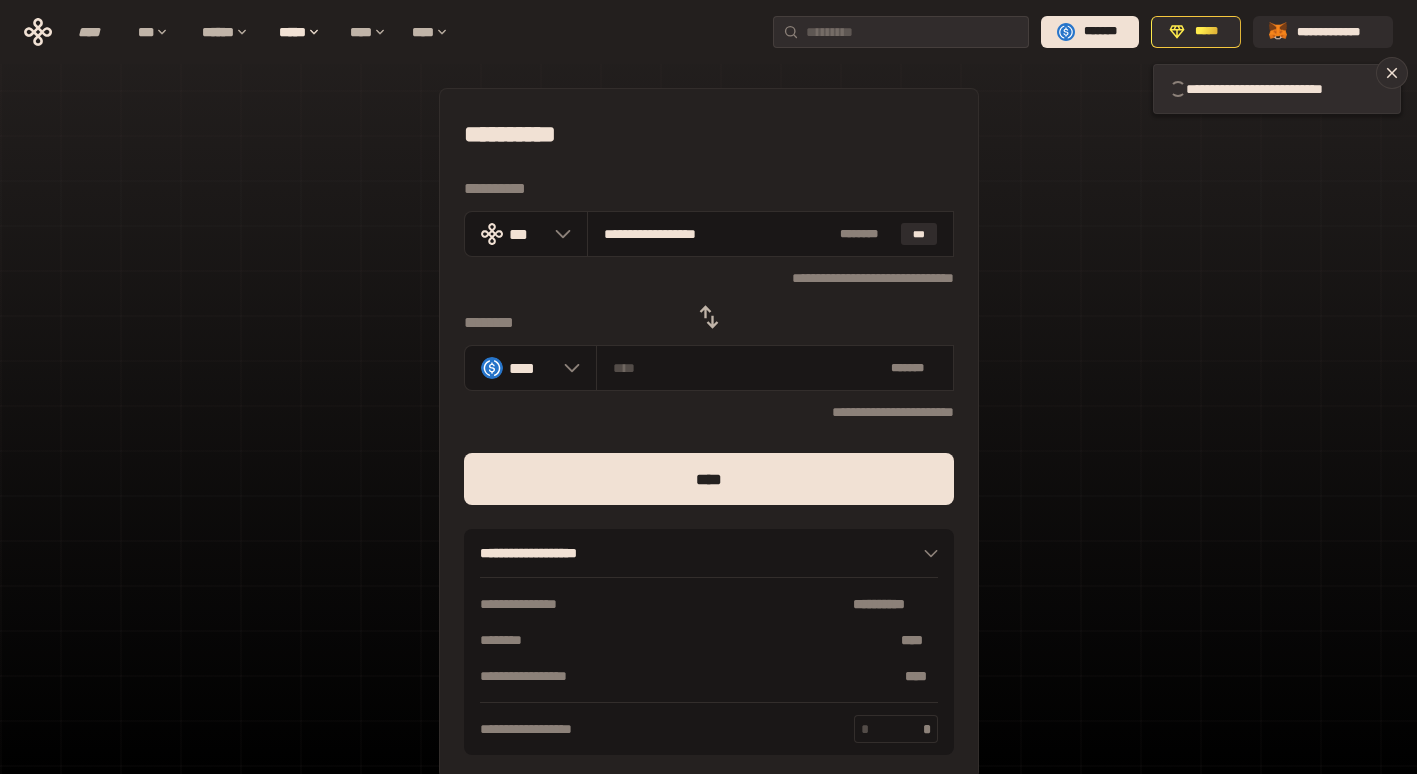 type 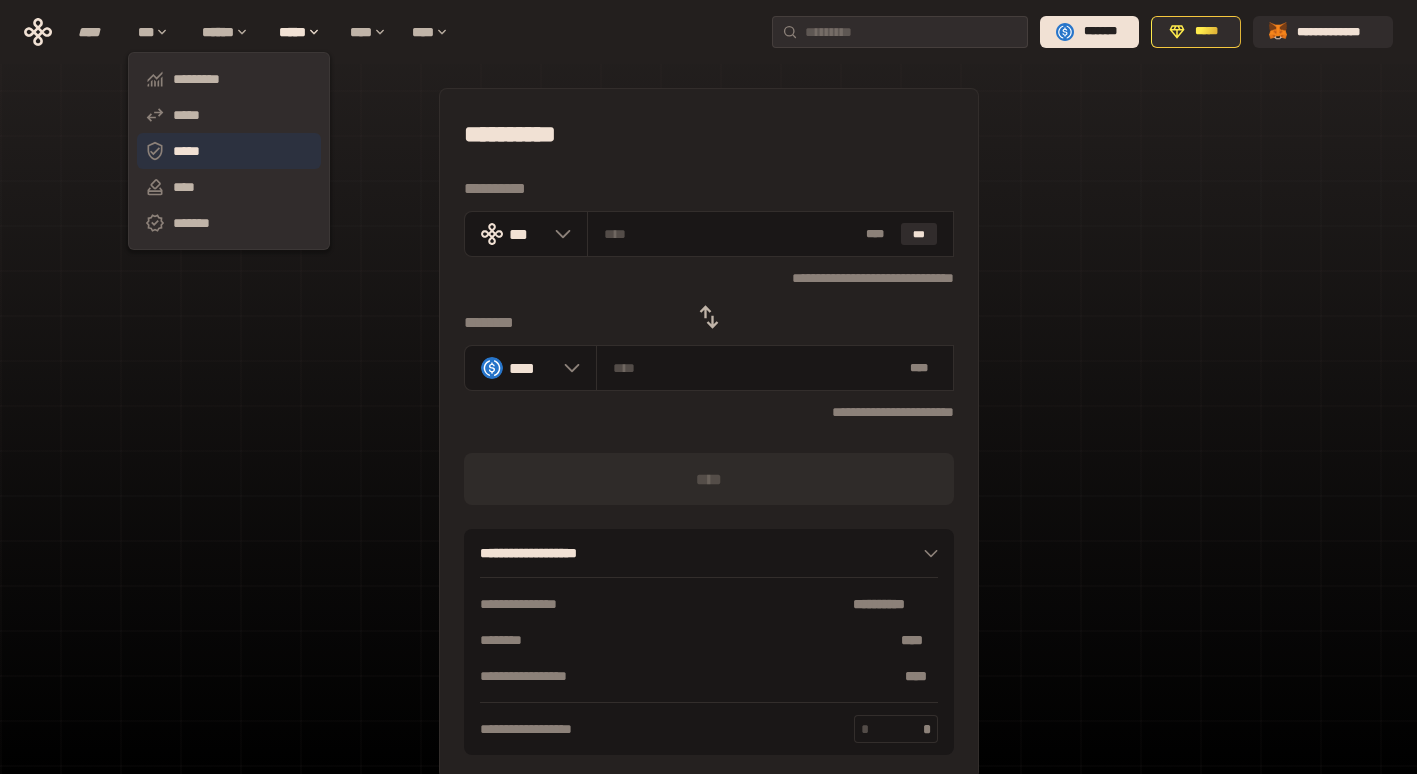 click on "*****" at bounding box center (229, 151) 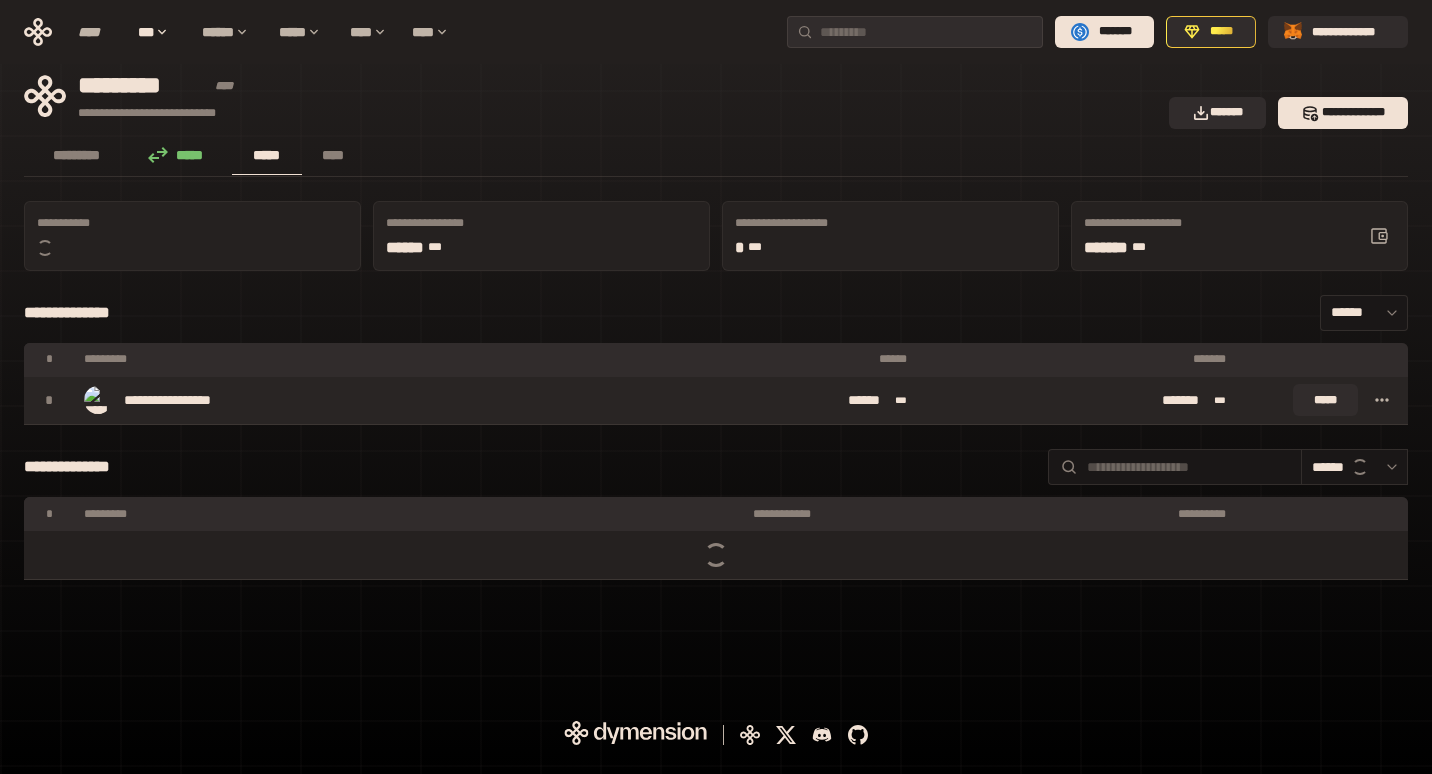 click 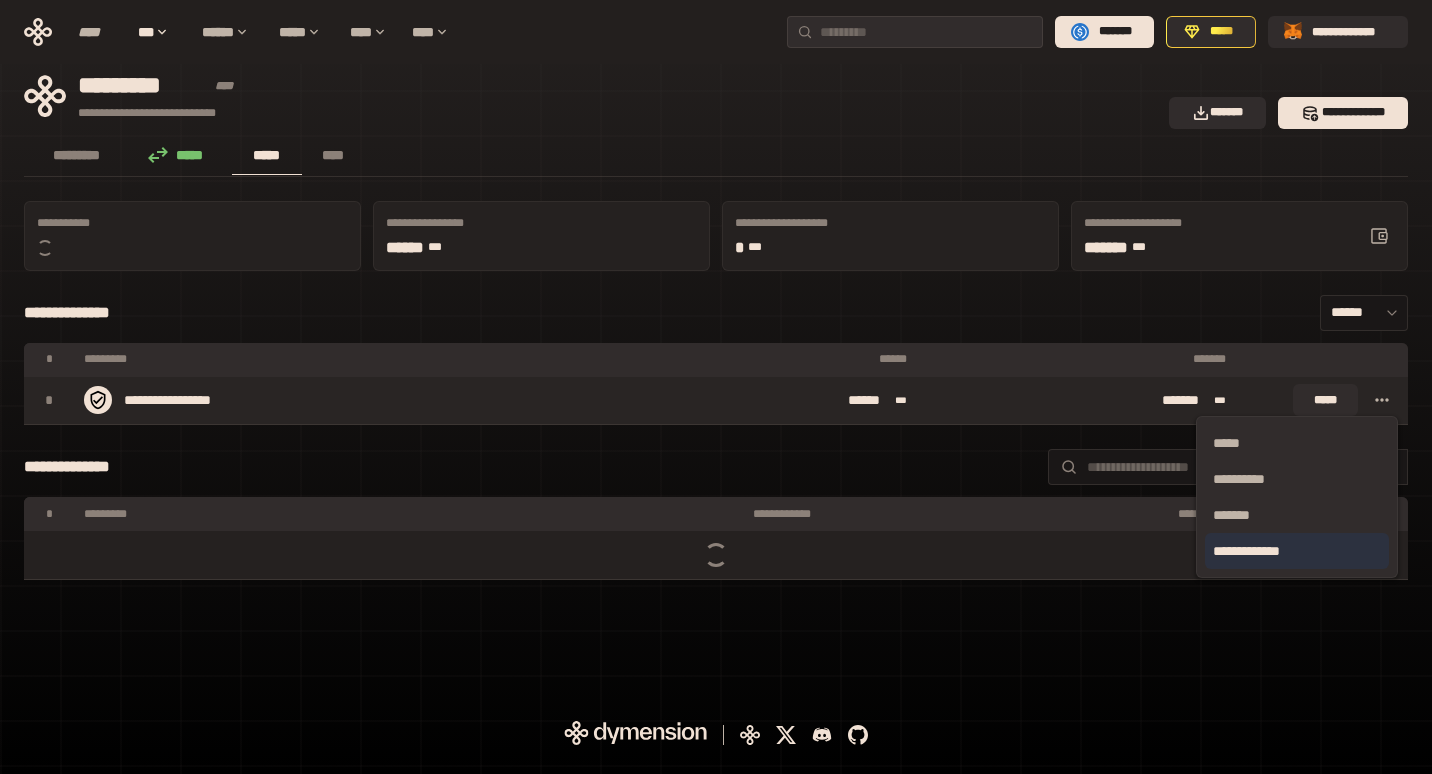 click on "**********" at bounding box center (1297, 551) 